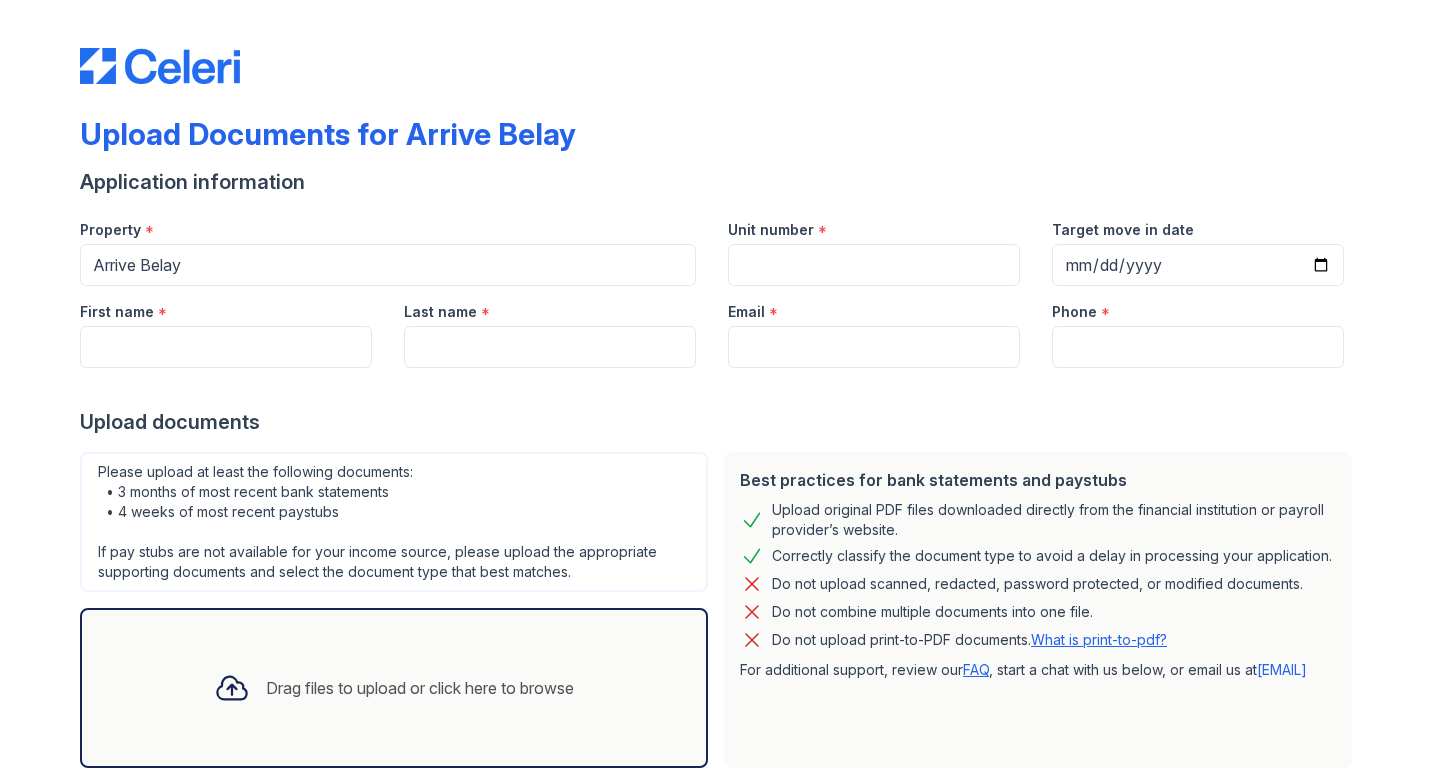 scroll, scrollTop: 0, scrollLeft: 0, axis: both 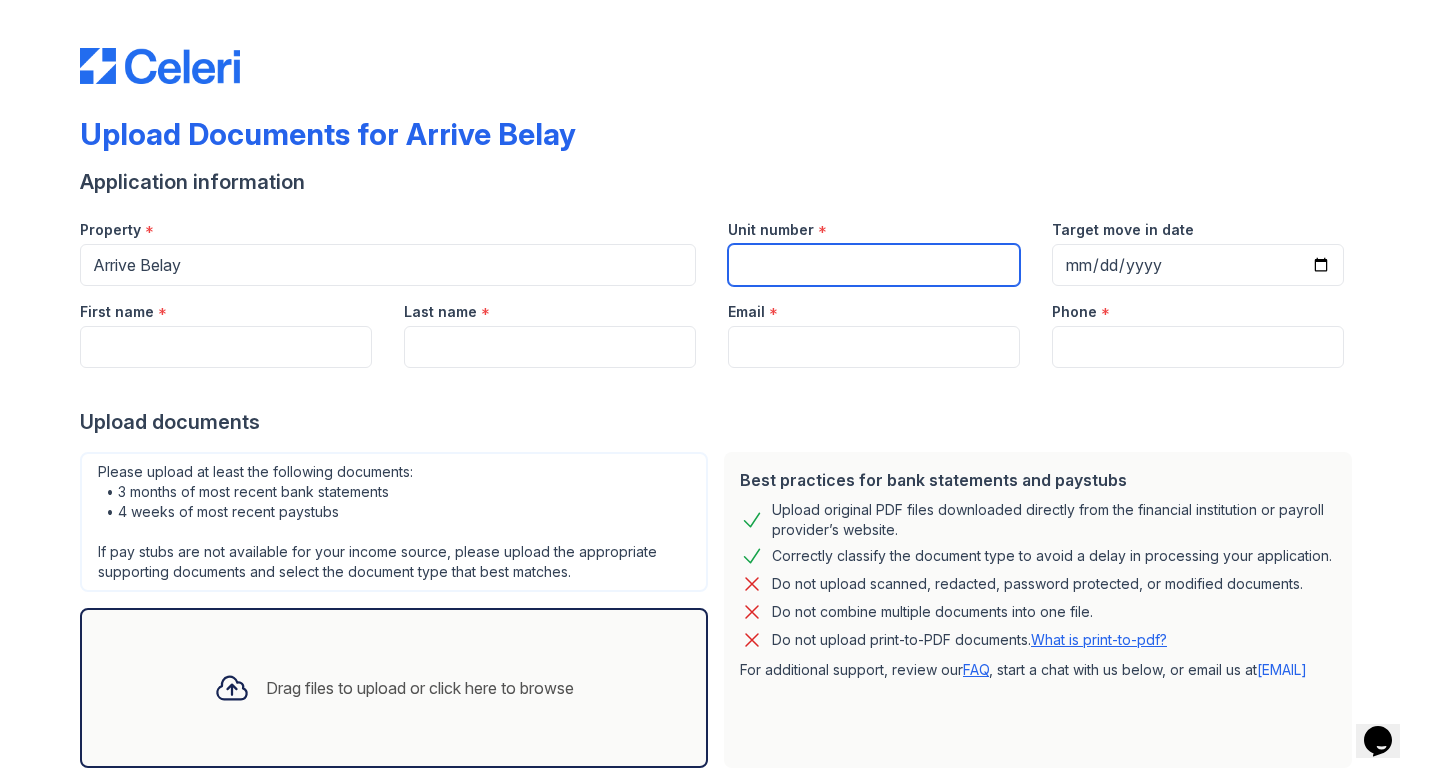 click on "Unit number" at bounding box center [874, 265] 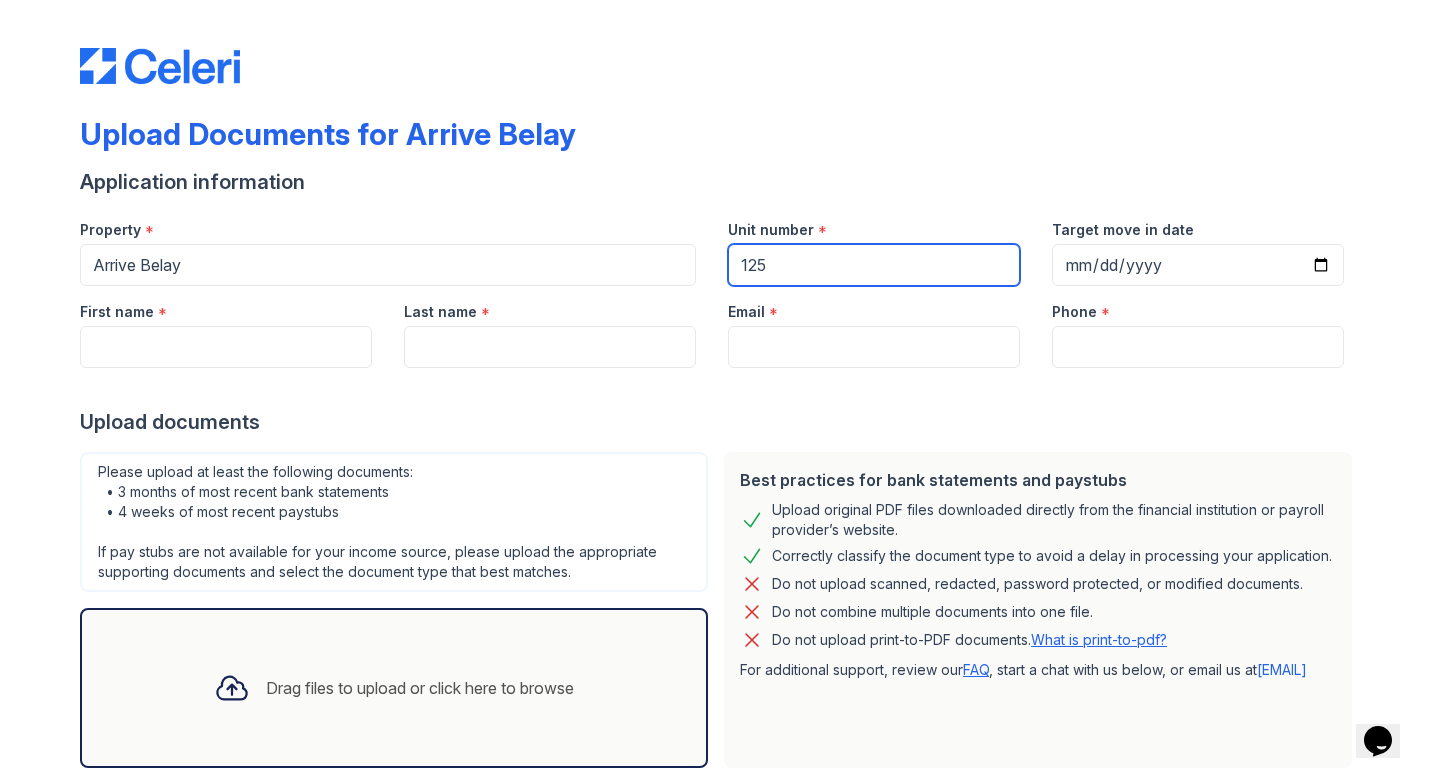 type on "125" 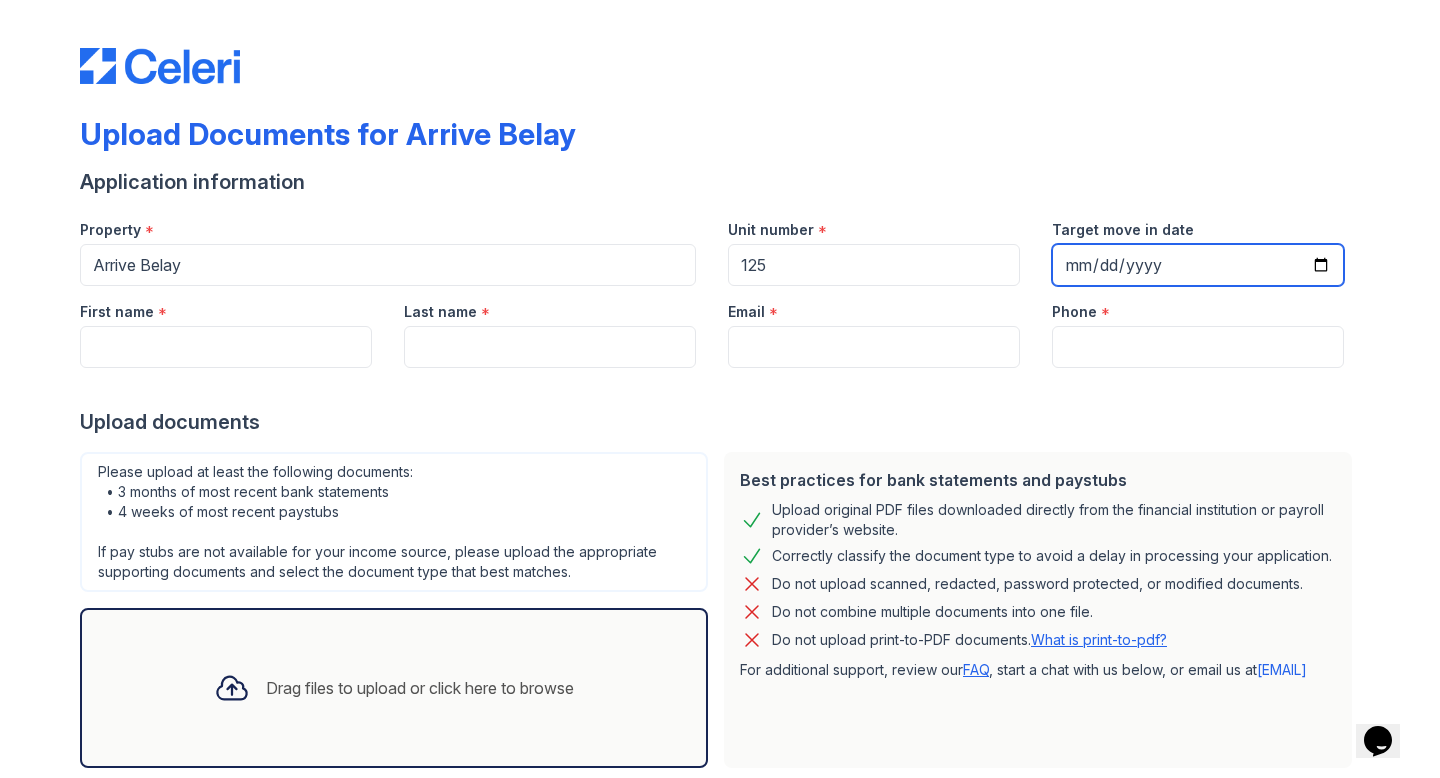 type on "[DATE]" 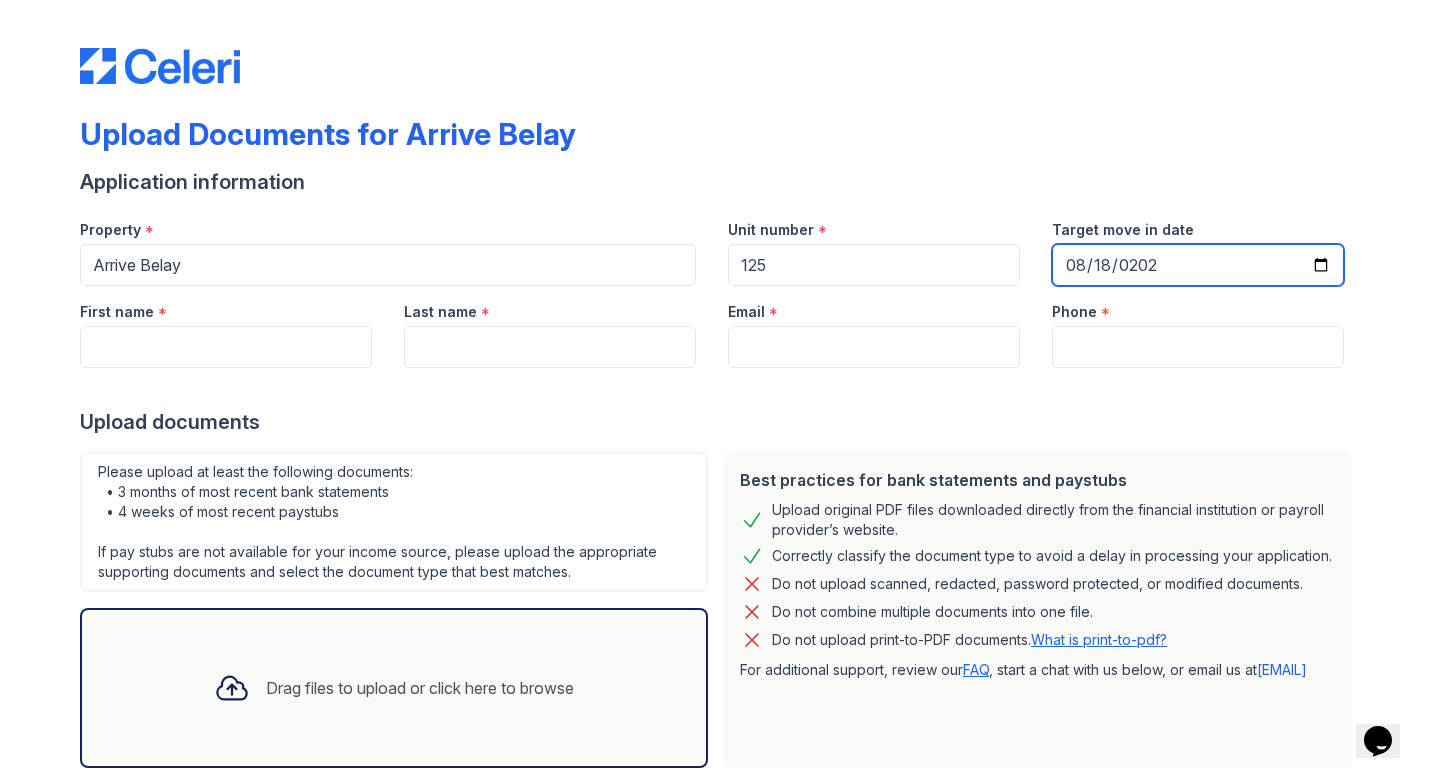 type on "[DATE]" 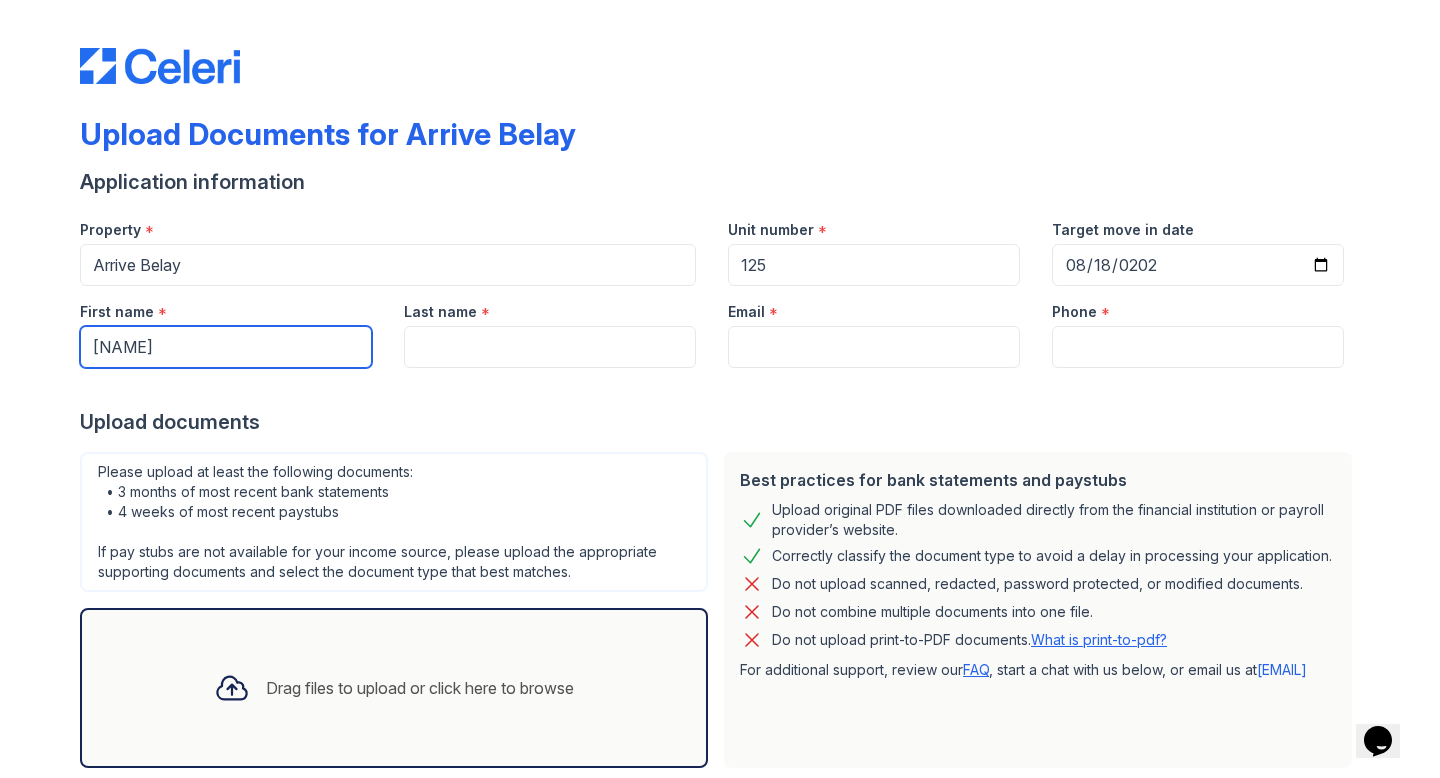 type on "[NAME]" 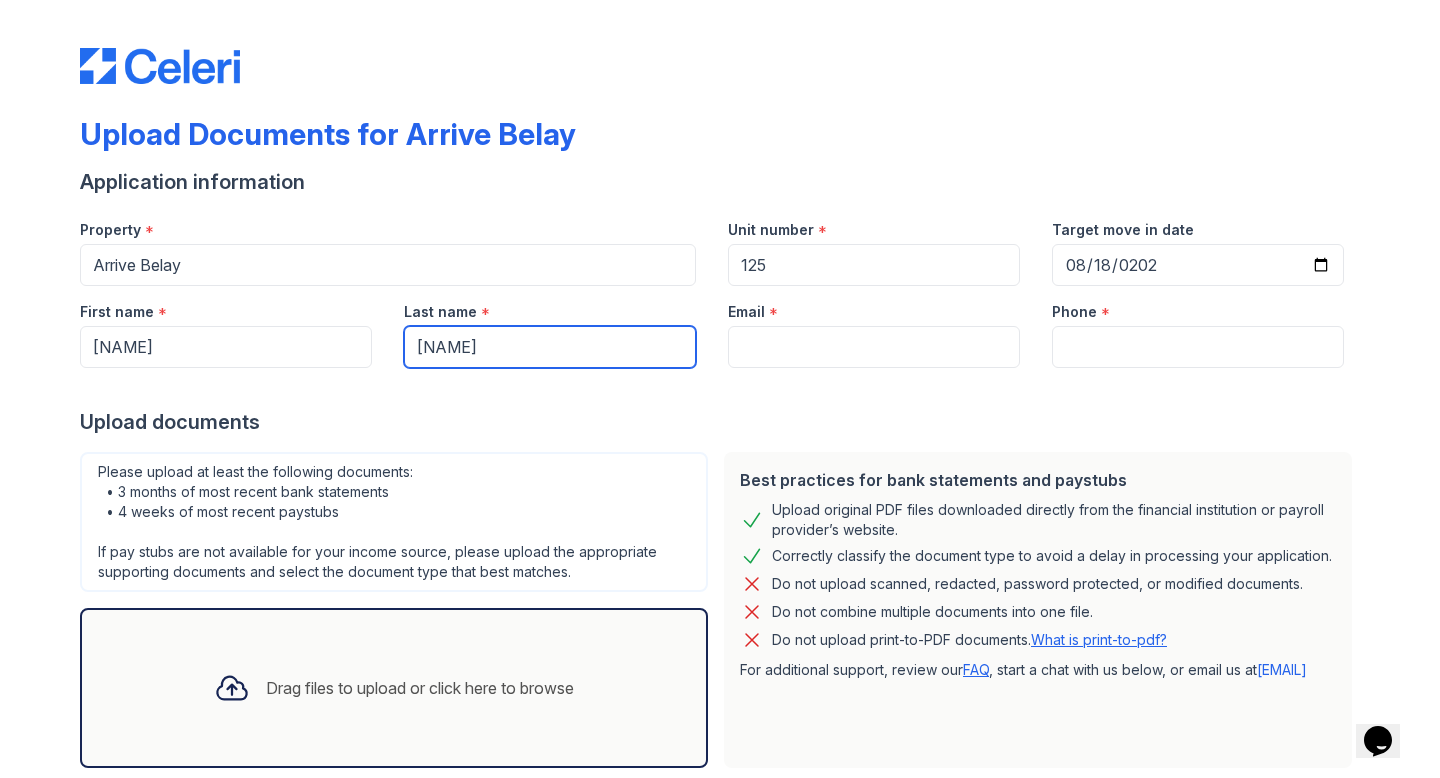 type on "[NAME]" 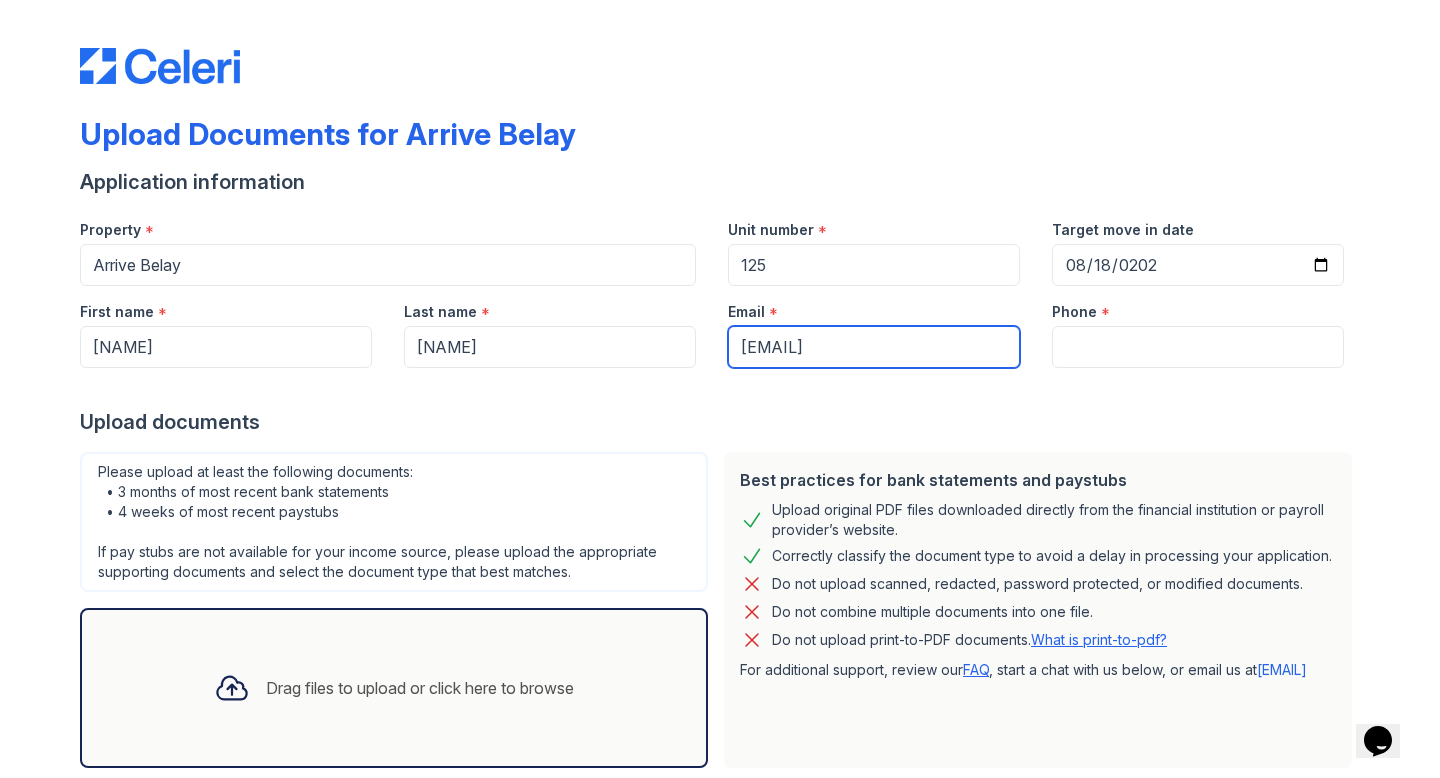 type on "[EMAIL]" 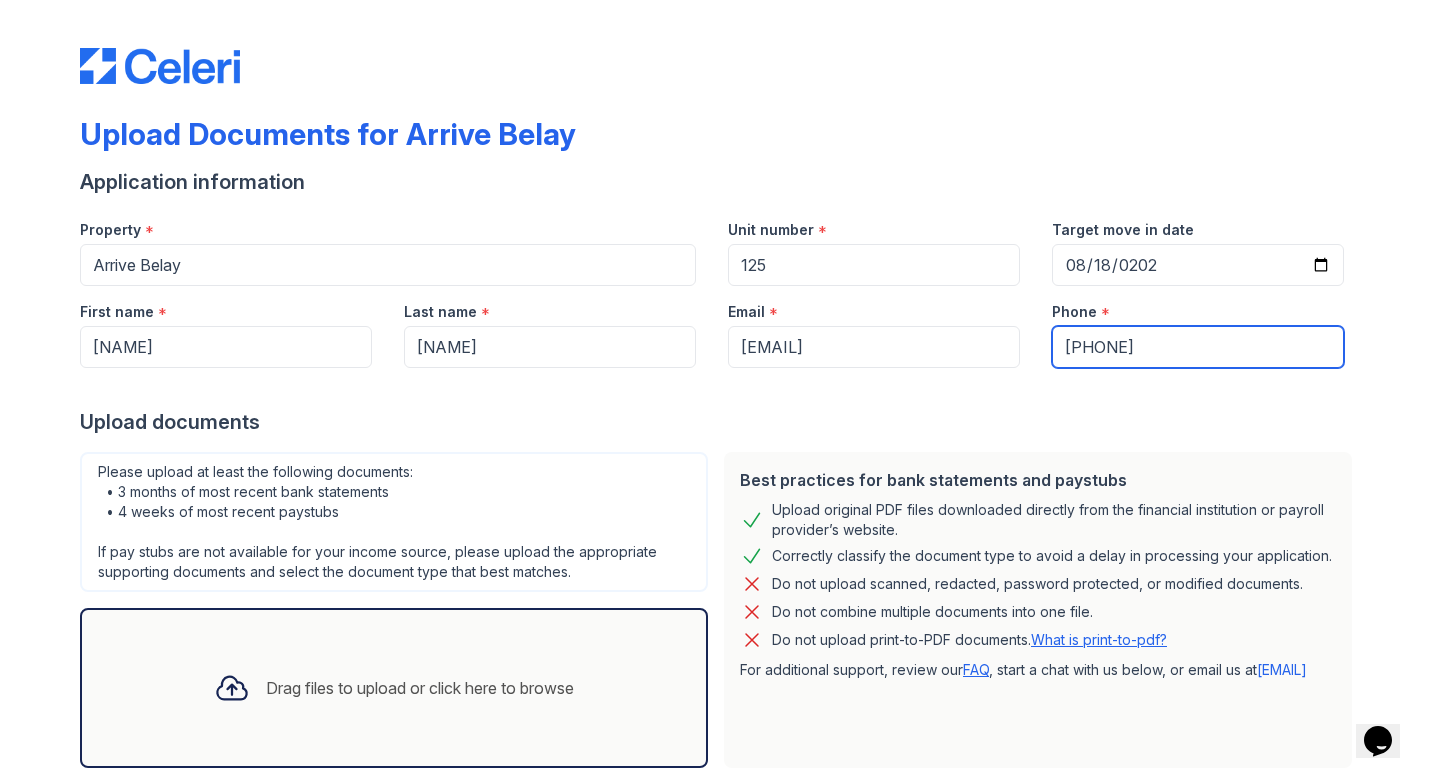 type on "[PHONE]" 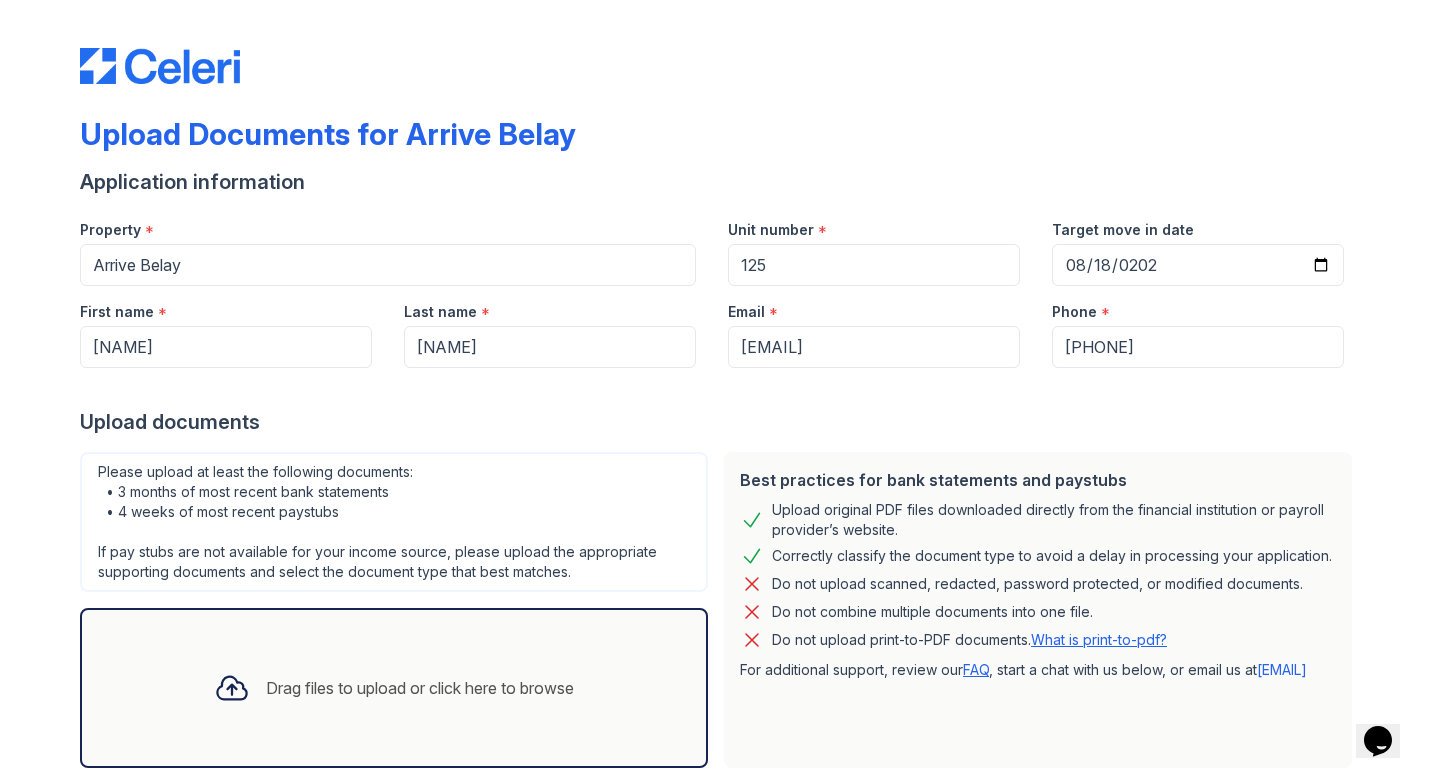 click at bounding box center (720, 388) 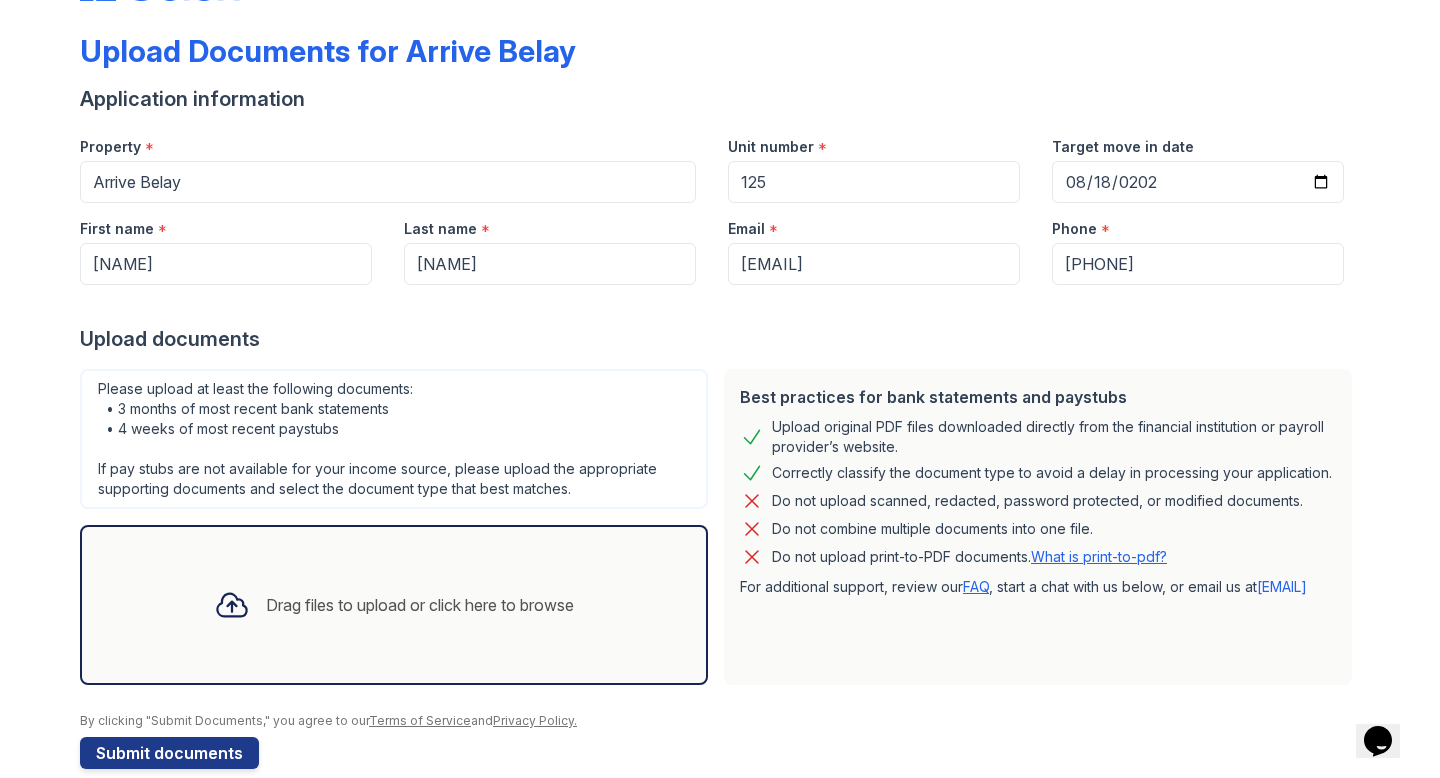 scroll, scrollTop: 114, scrollLeft: 0, axis: vertical 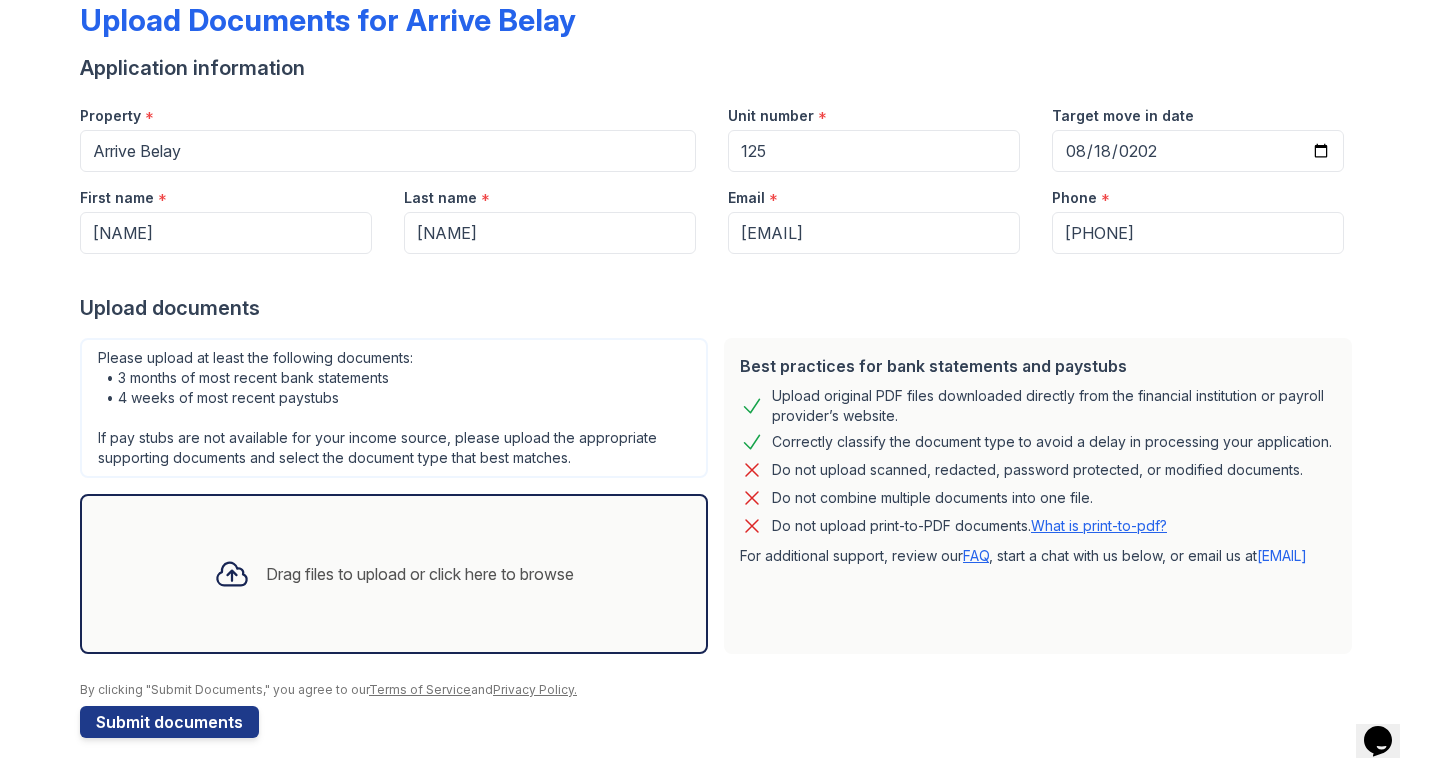 click on "Drag files to upload or click here to browse" at bounding box center (420, 574) 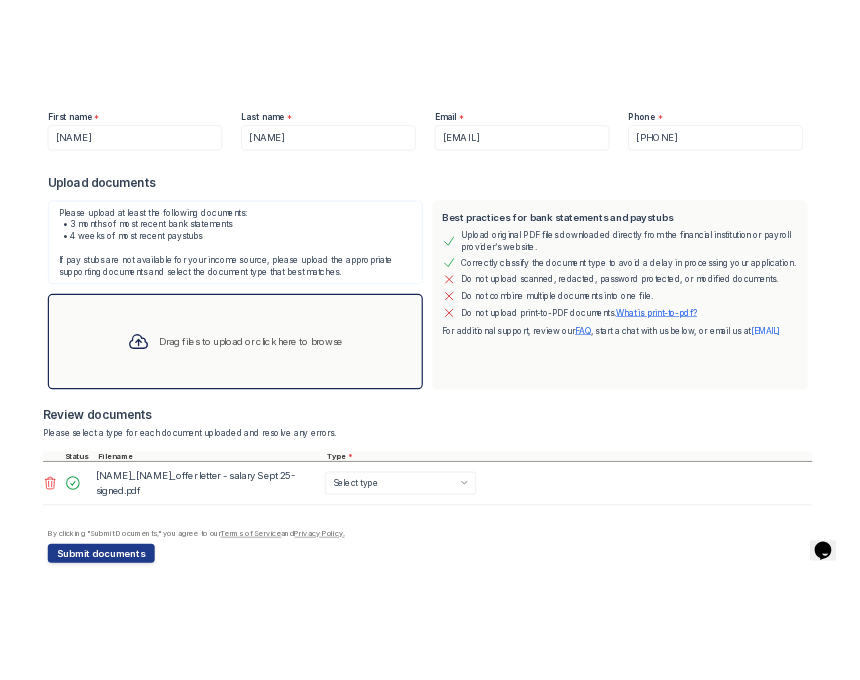 scroll, scrollTop: 320, scrollLeft: 0, axis: vertical 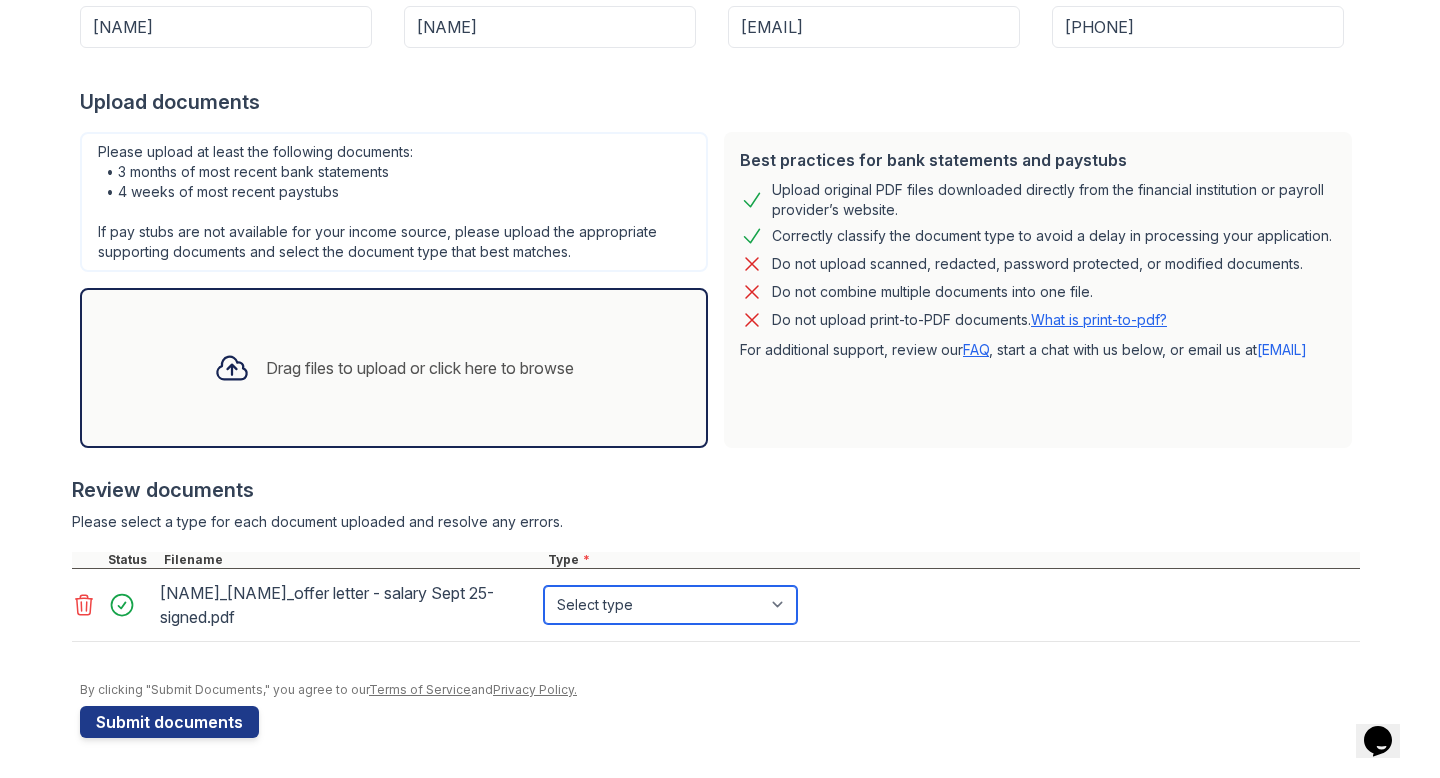 click on "Select type
Paystub
Bank Statement
Offer Letter
Tax Documents
Benefit Award Letter
Investment Account Statement
Other" at bounding box center [670, 605] 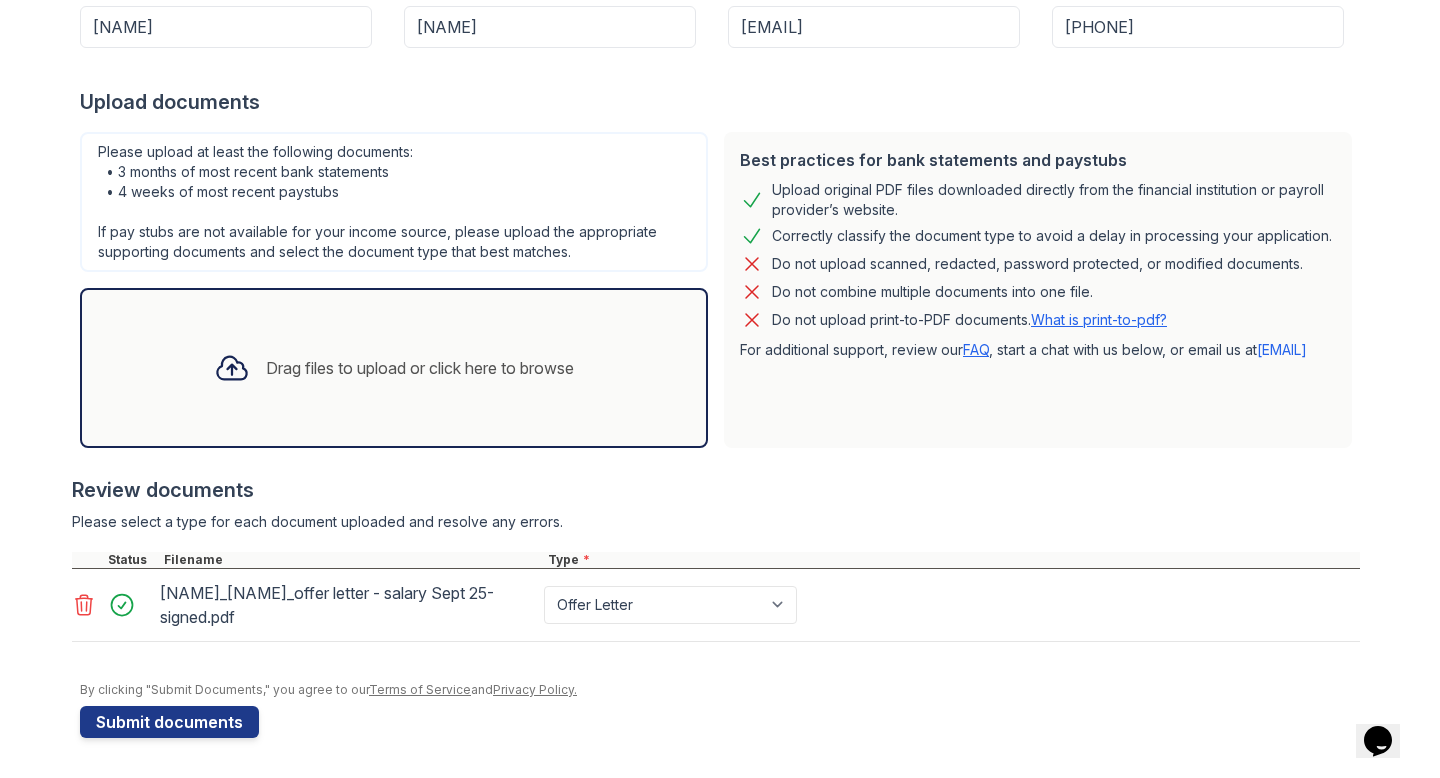 click on "Drag files to upload or click here to browse" at bounding box center (394, 368) 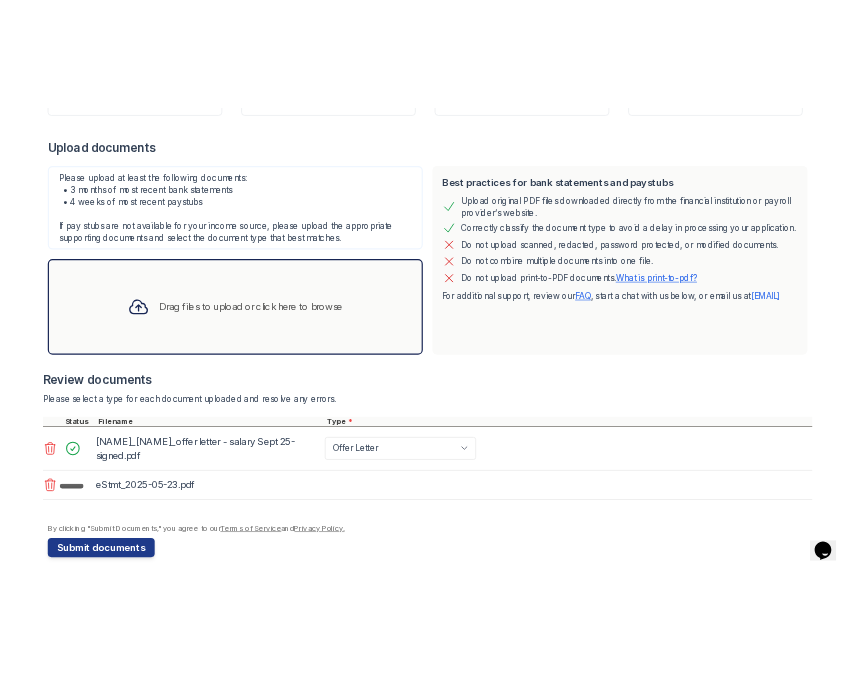 scroll, scrollTop: 362, scrollLeft: 0, axis: vertical 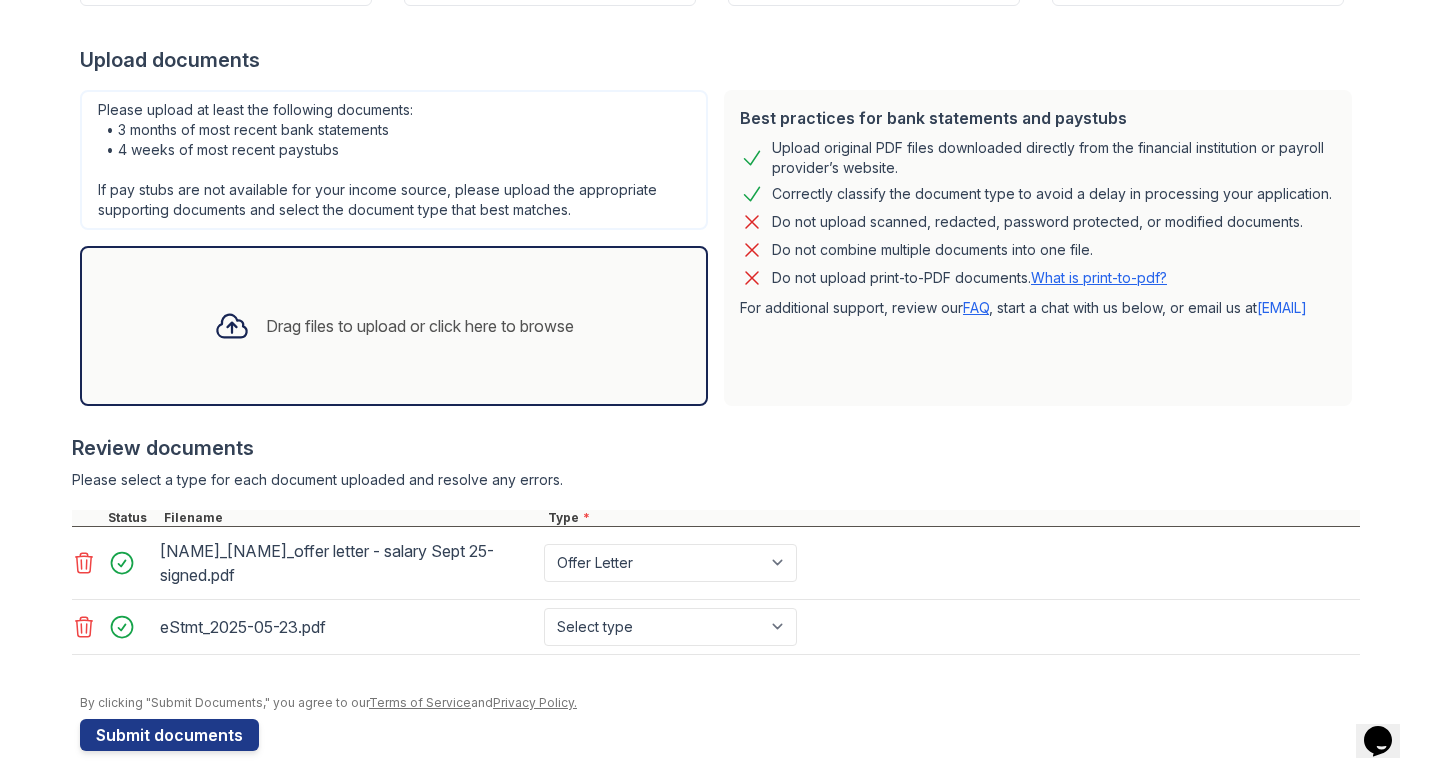 click on "eStmt_2025-05-23.pdf" at bounding box center [348, 627] 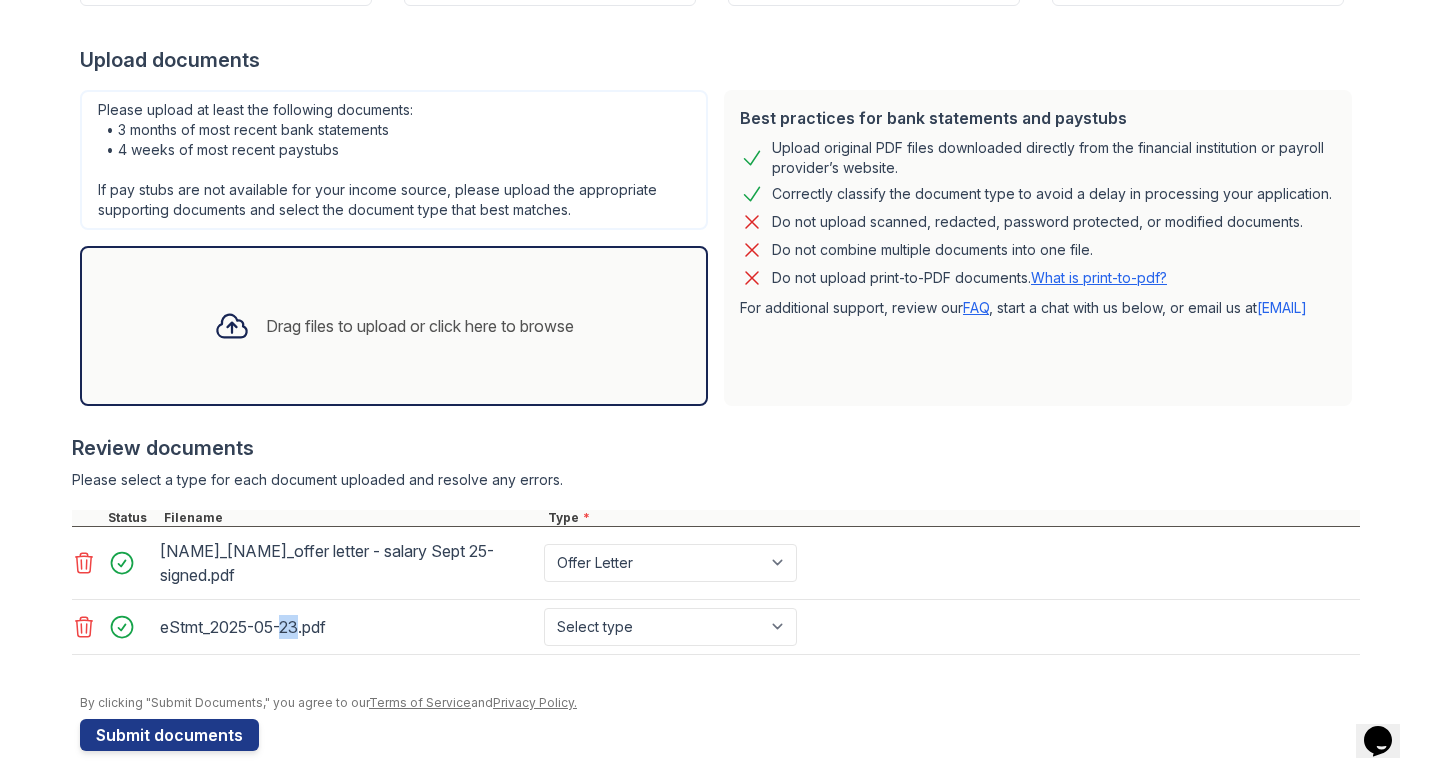 click on "eStmt_2025-05-23.pdf" at bounding box center [348, 627] 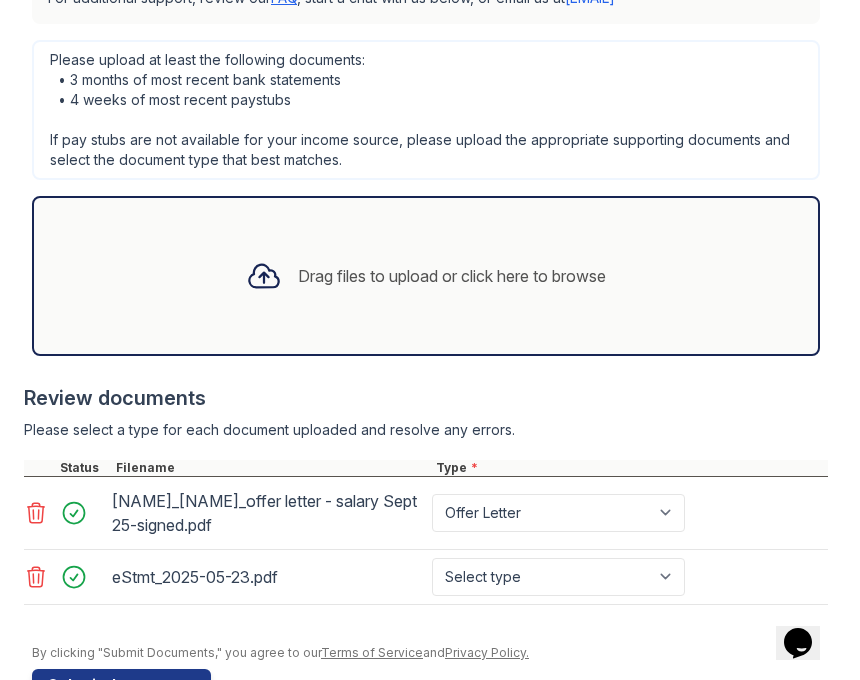 scroll, scrollTop: 717, scrollLeft: 0, axis: vertical 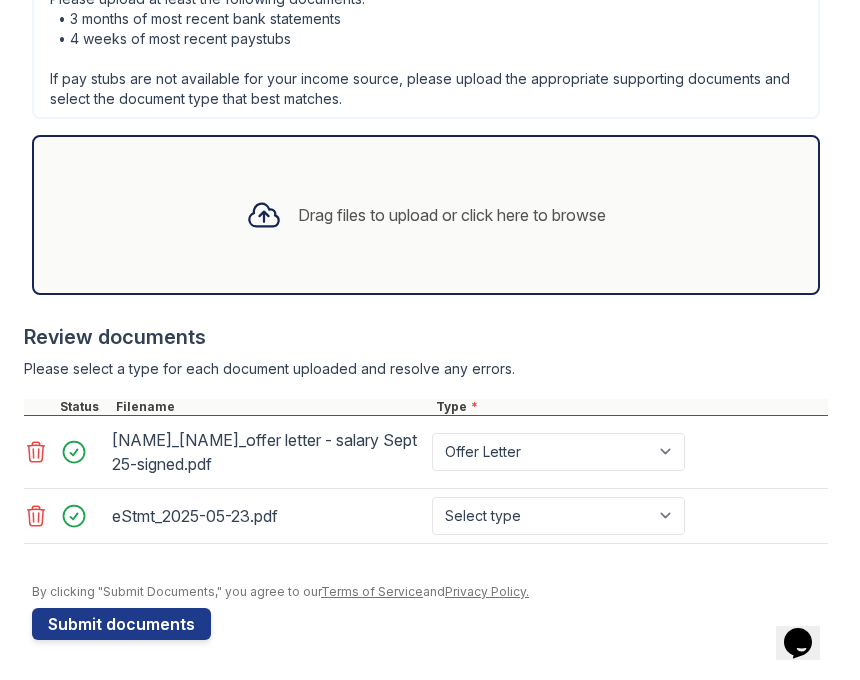 click 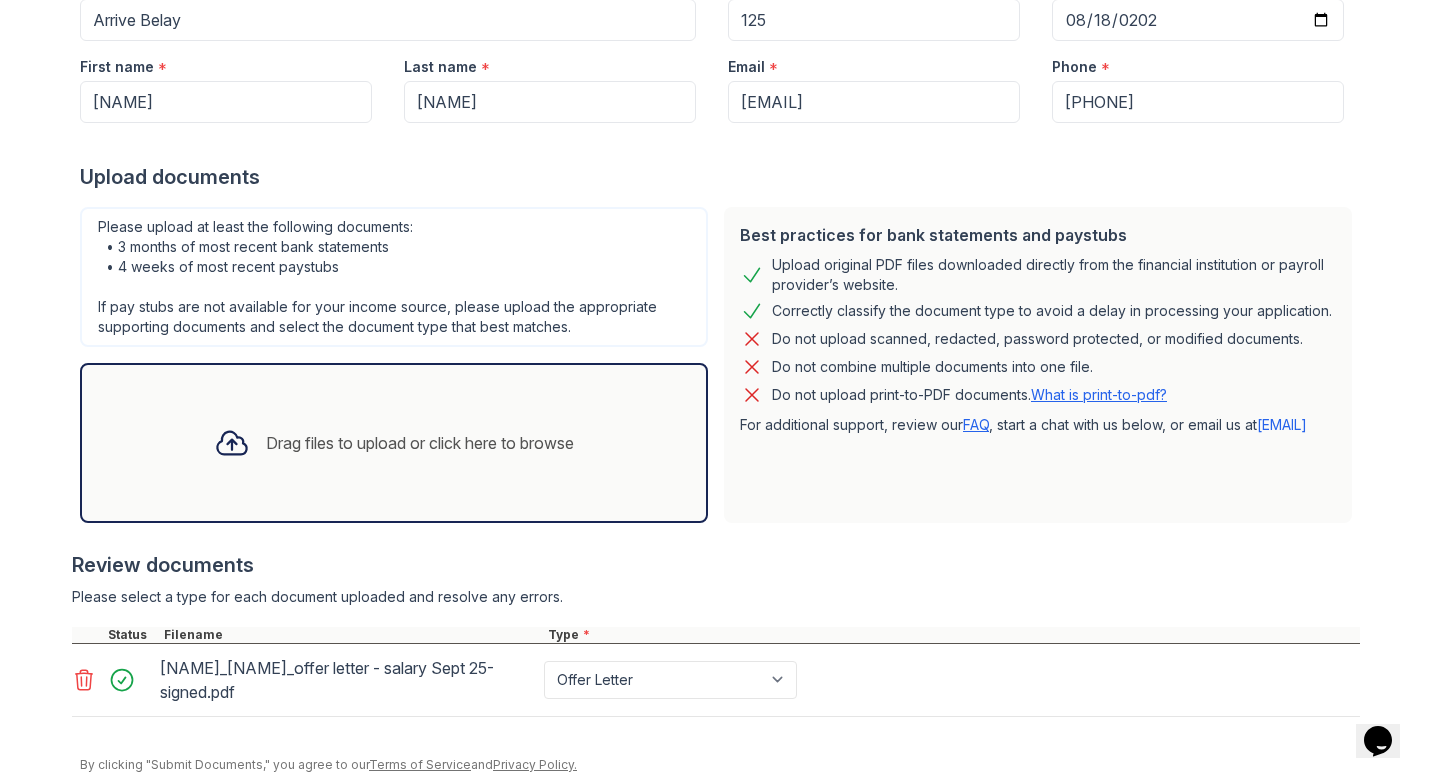 scroll, scrollTop: 249, scrollLeft: 0, axis: vertical 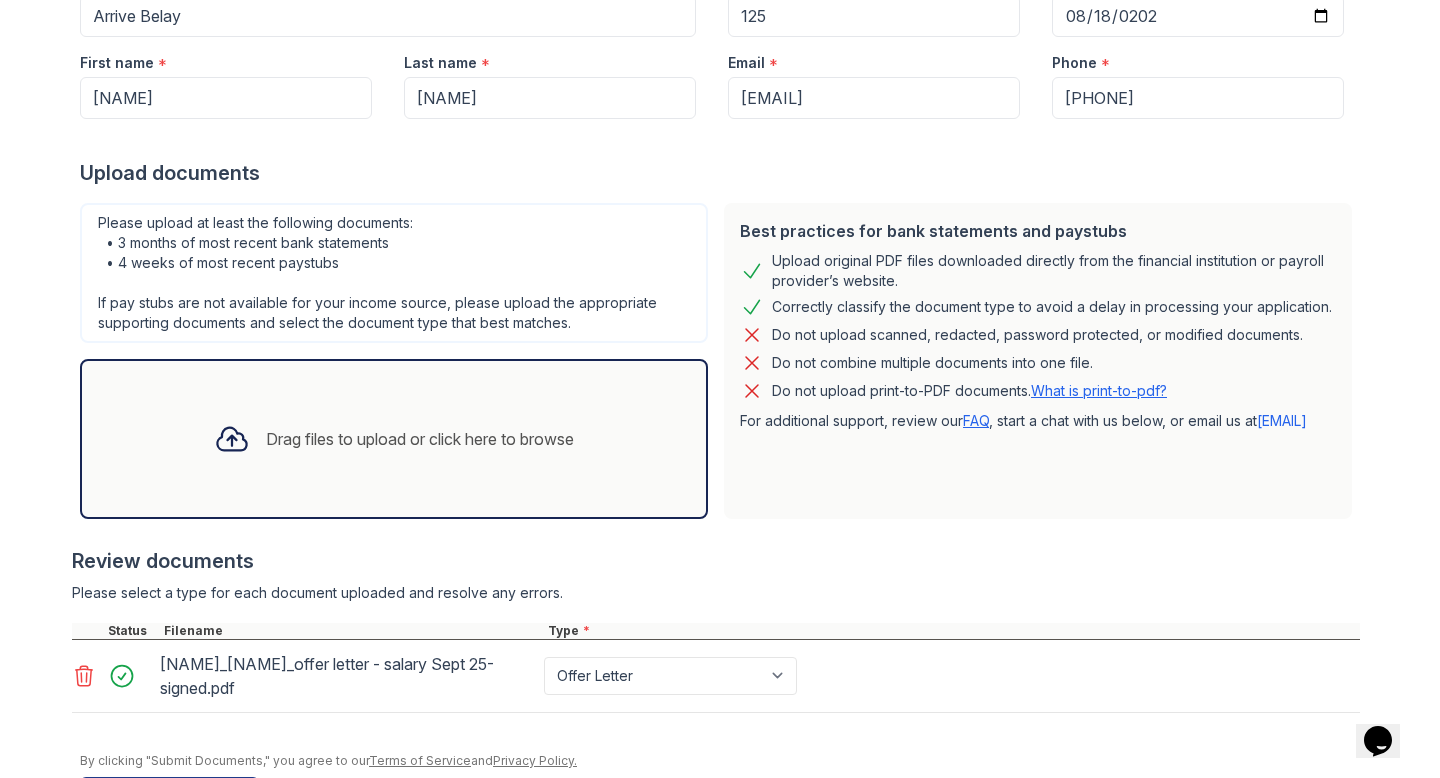 click on "Drag files to upload or click here to browse" at bounding box center (420, 439) 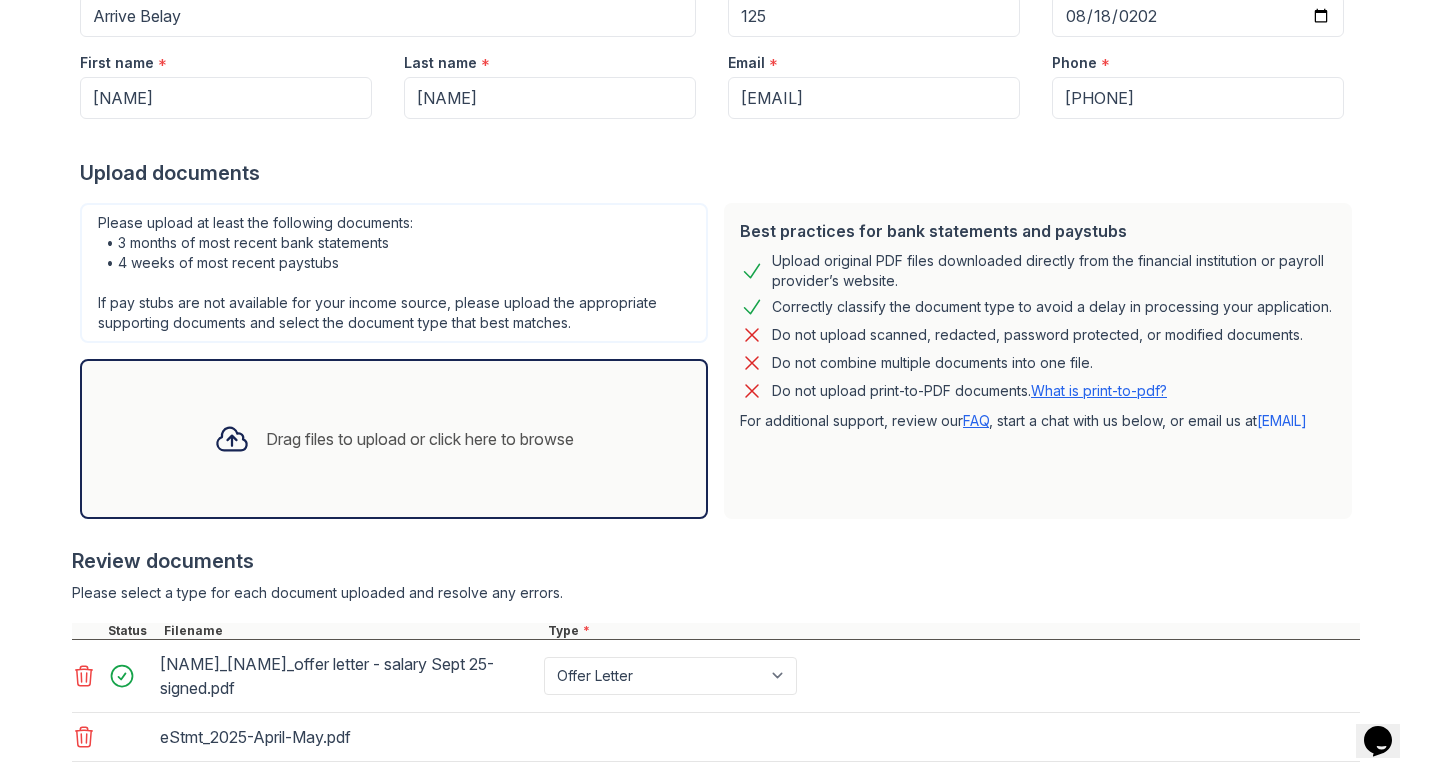 scroll, scrollTop: 369, scrollLeft: 0, axis: vertical 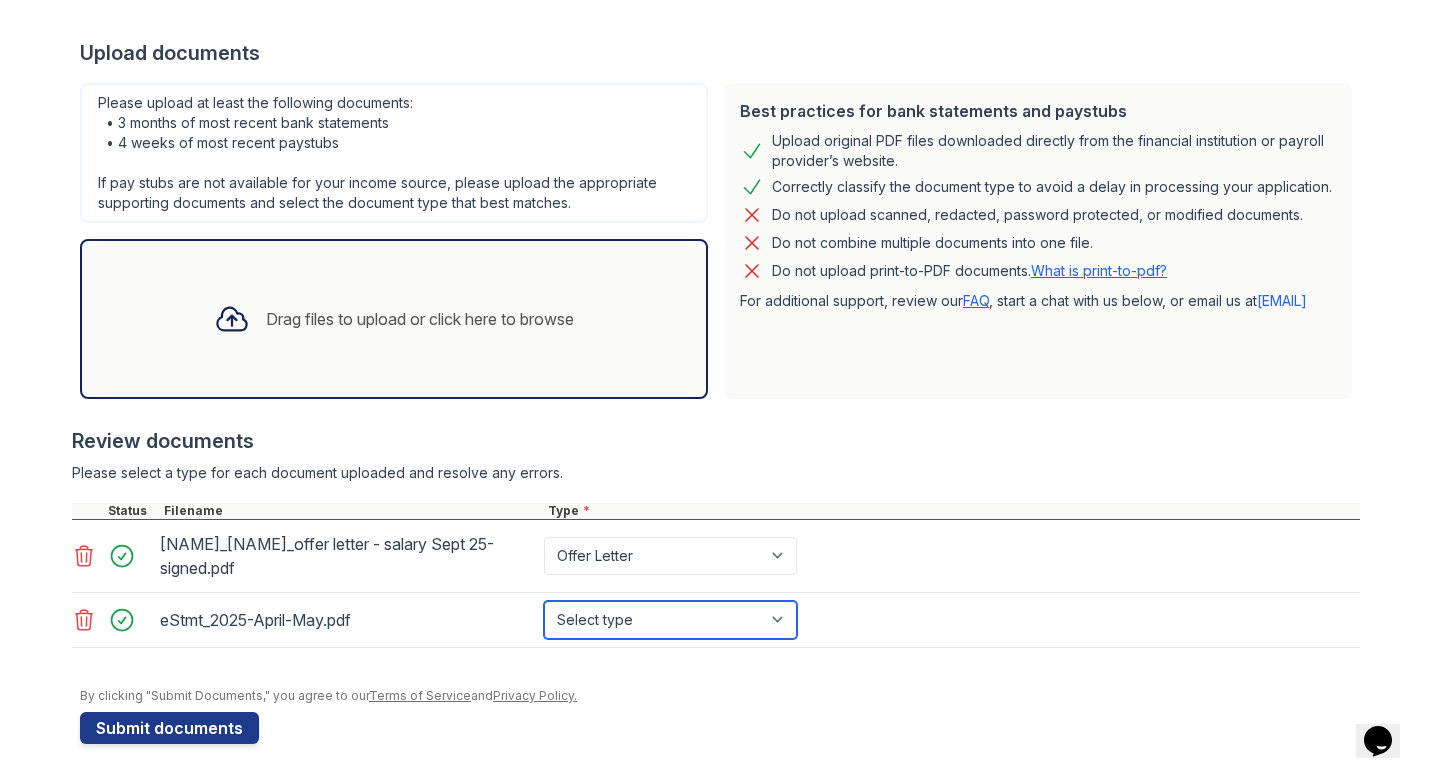 click on "Select type
Paystub
Bank Statement
Offer Letter
Tax Documents
Benefit Award Letter
Investment Account Statement
Other" at bounding box center [670, 620] 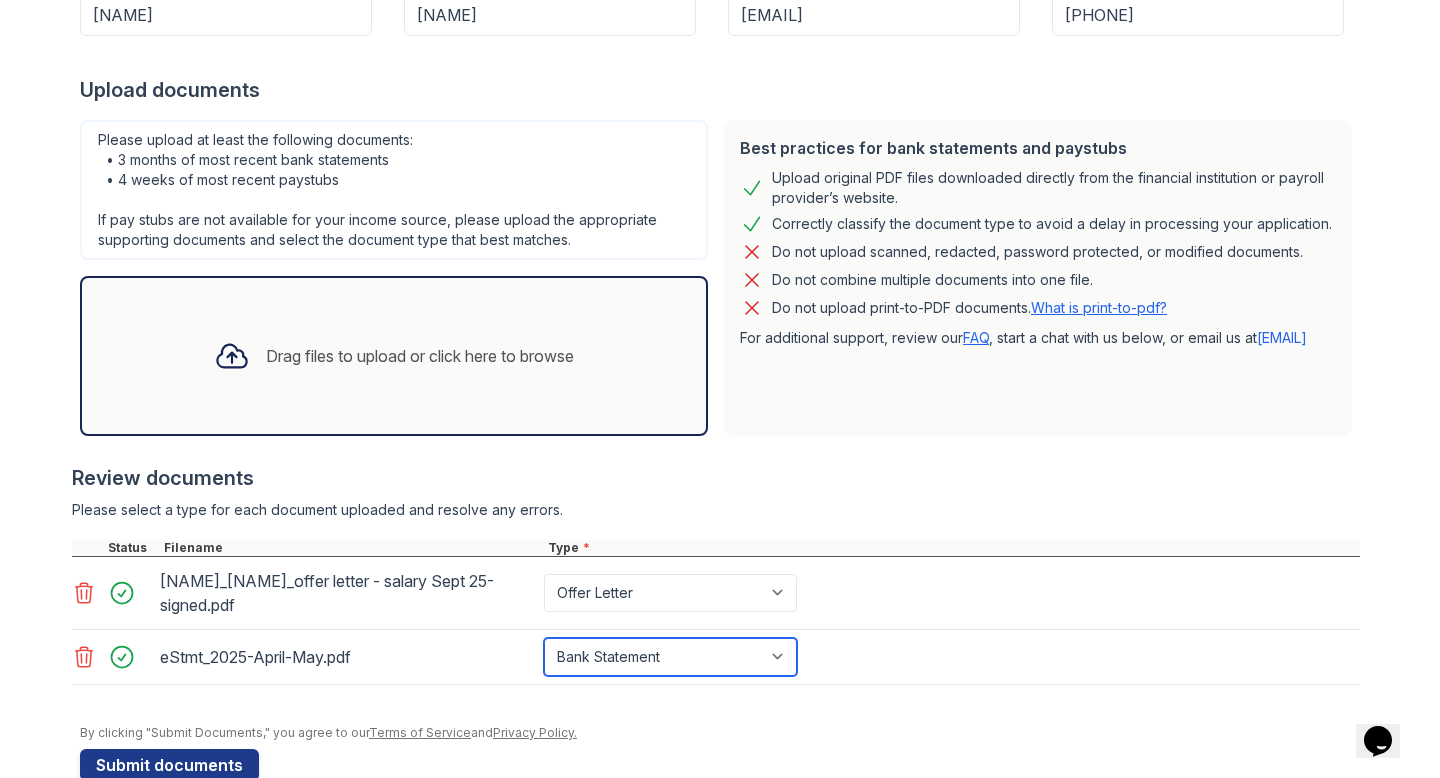 scroll, scrollTop: 375, scrollLeft: 0, axis: vertical 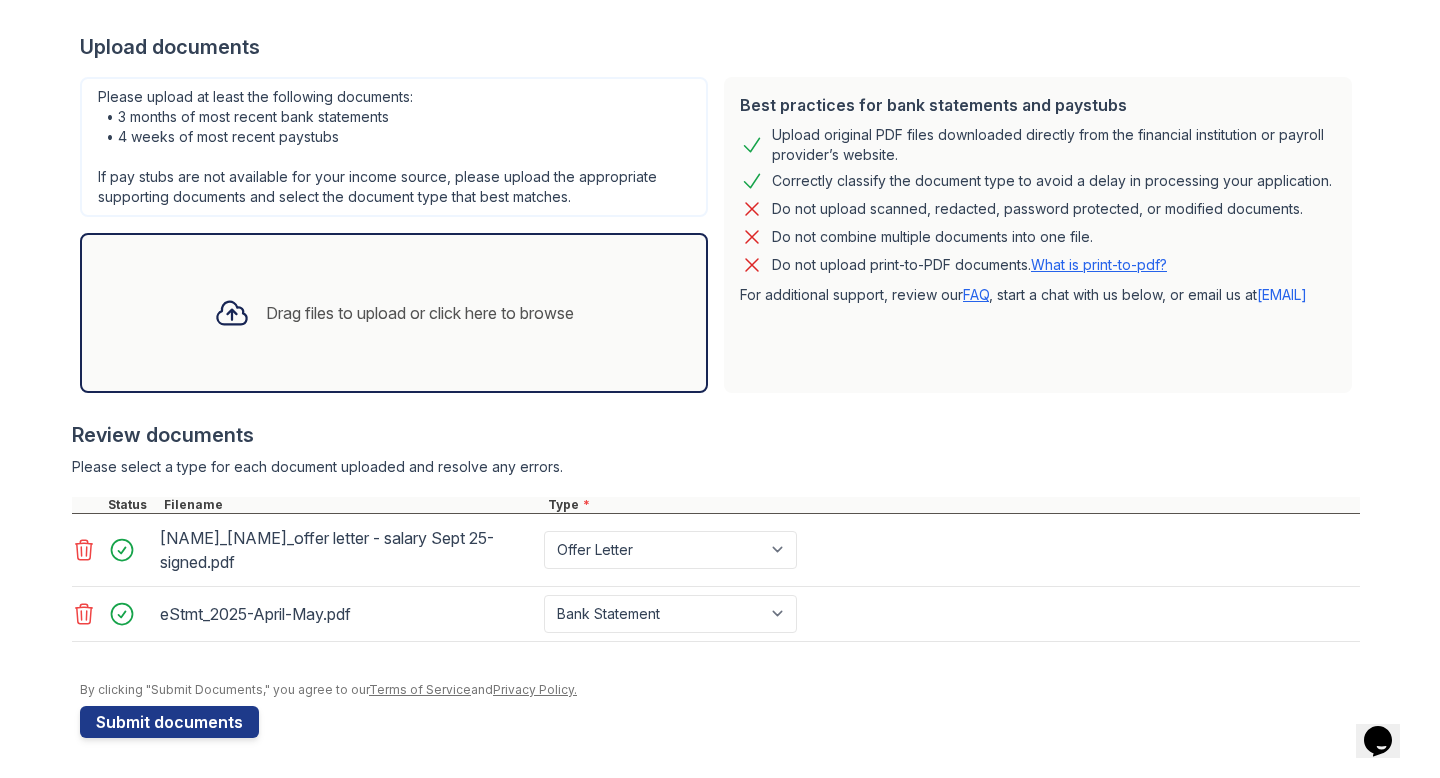 click on "Drag files to upload or click here to browse" at bounding box center (394, 313) 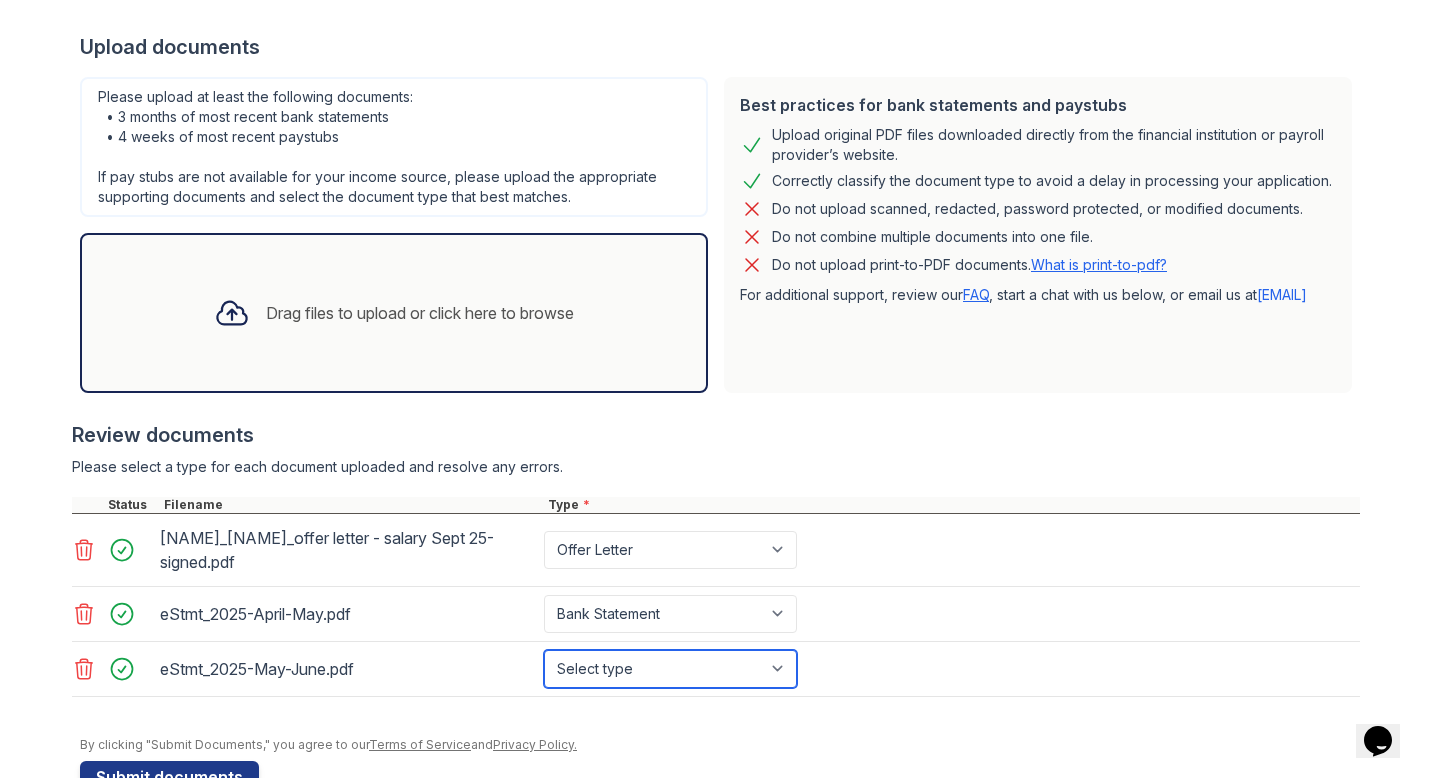 click on "Select type
Paystub
Bank Statement
Offer Letter
Tax Documents
Benefit Award Letter
Investment Account Statement
Other" at bounding box center [670, 669] 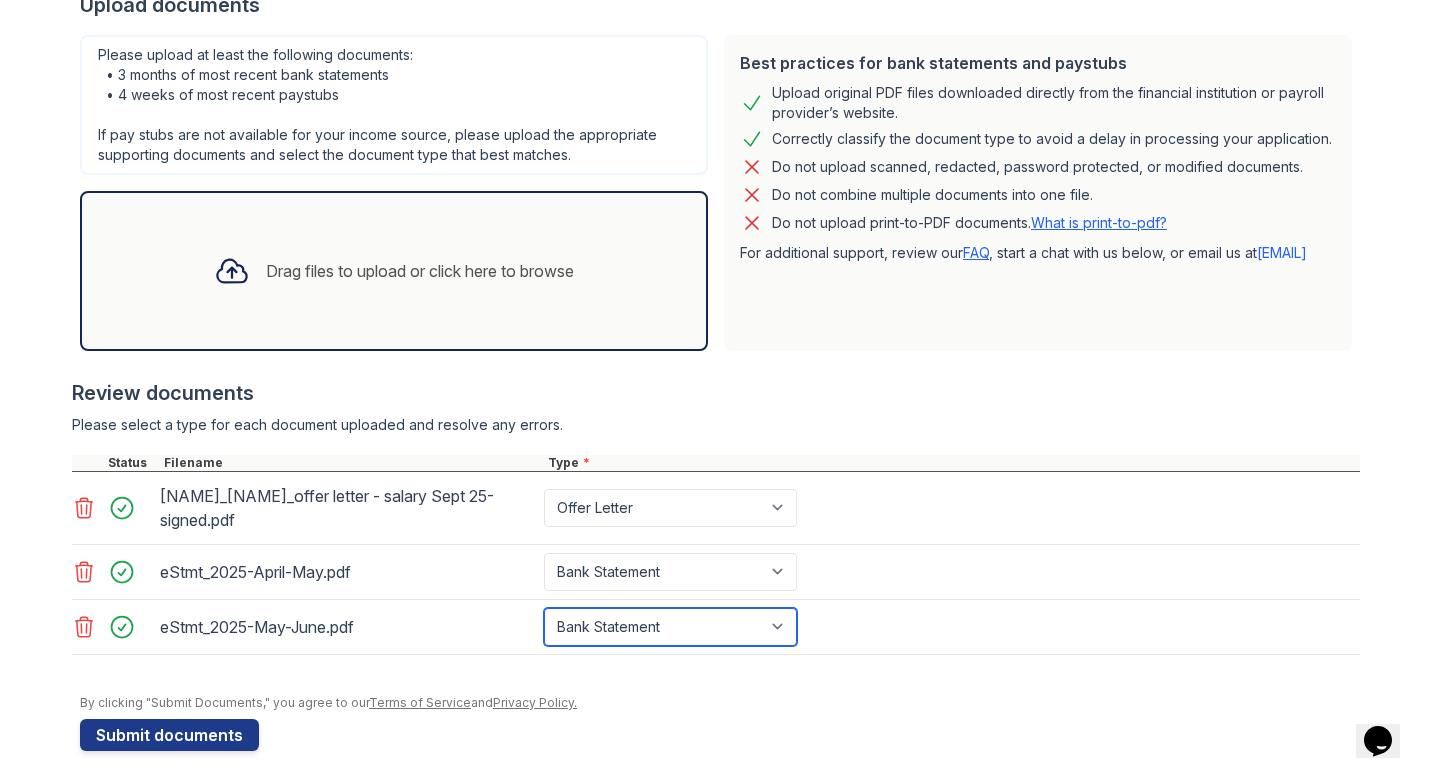scroll, scrollTop: 430, scrollLeft: 0, axis: vertical 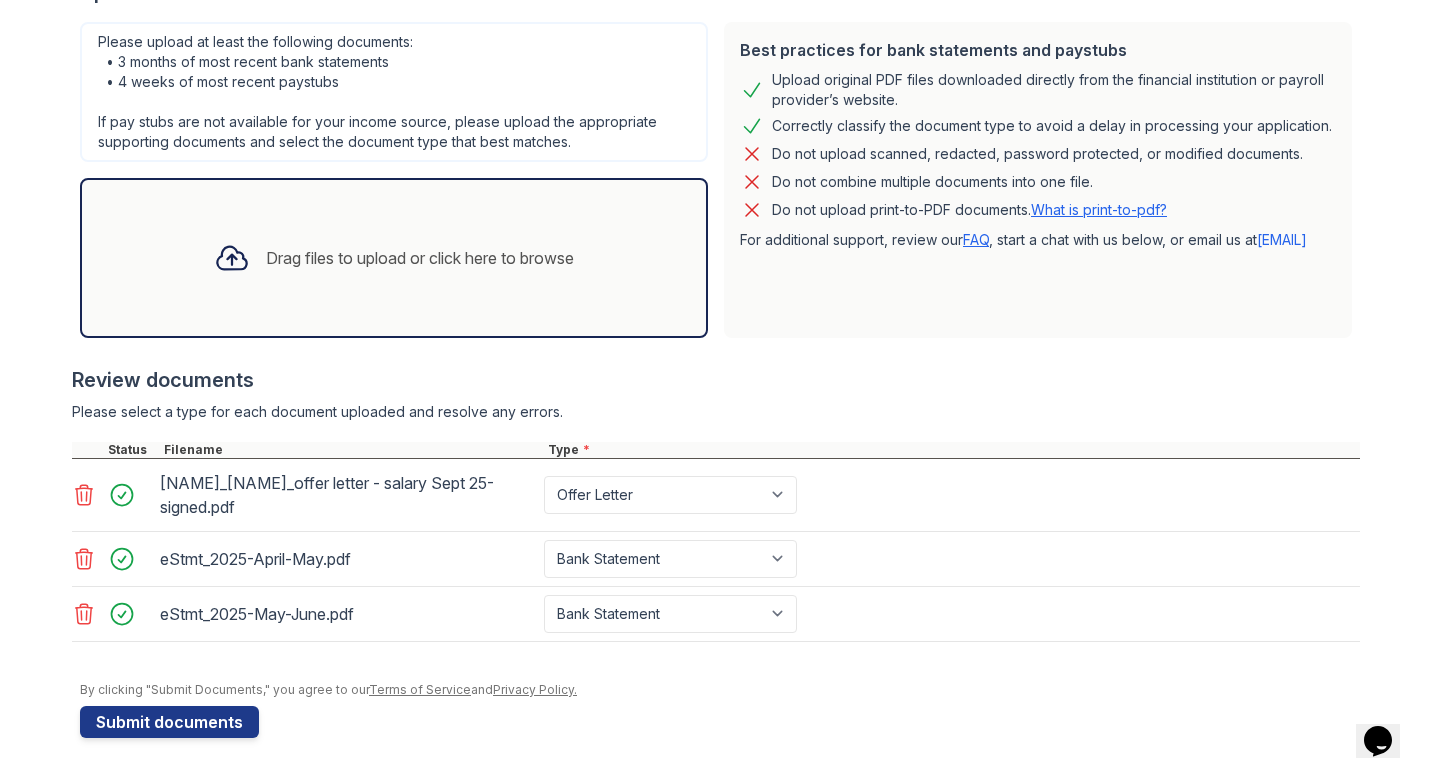click on "Drag files to upload or click here to browse" at bounding box center (394, 258) 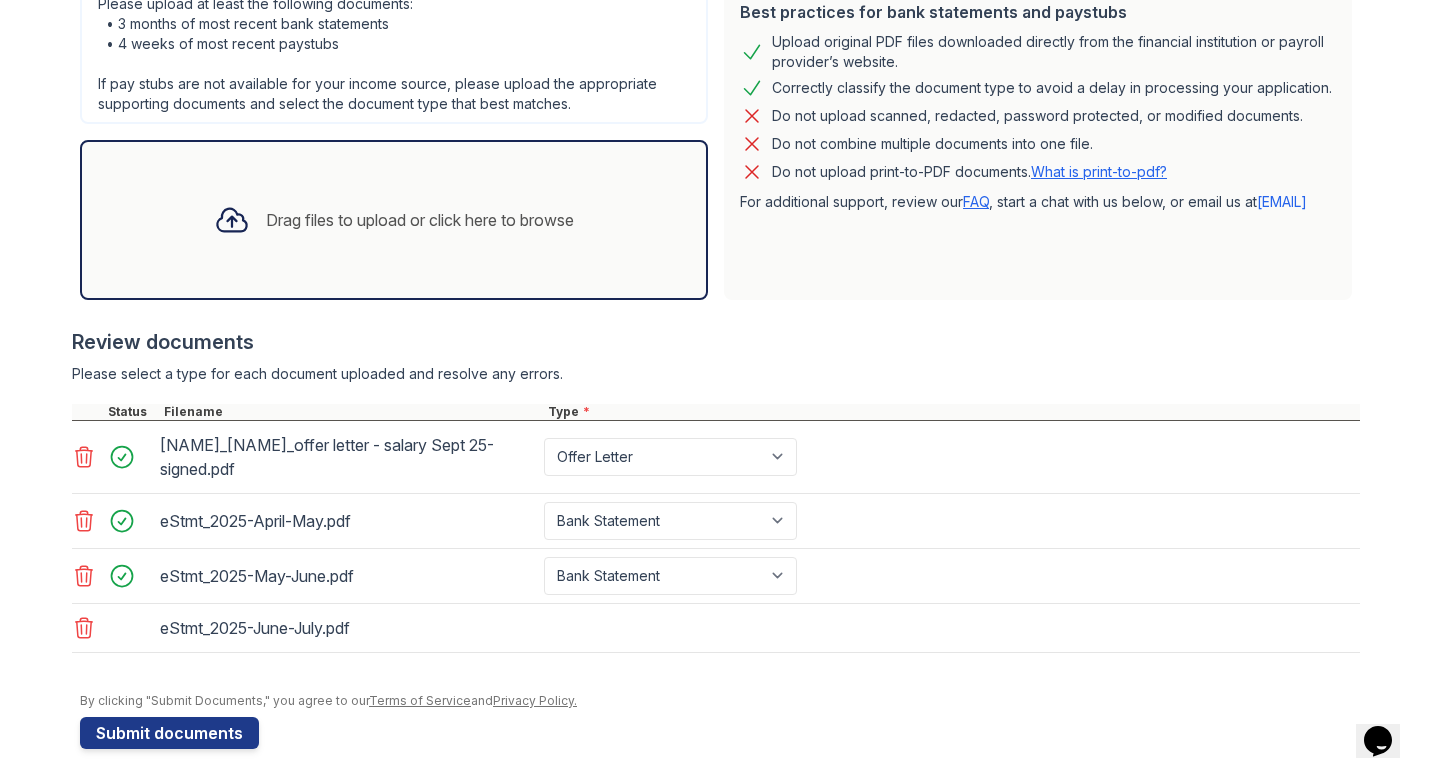 scroll, scrollTop: 475, scrollLeft: 0, axis: vertical 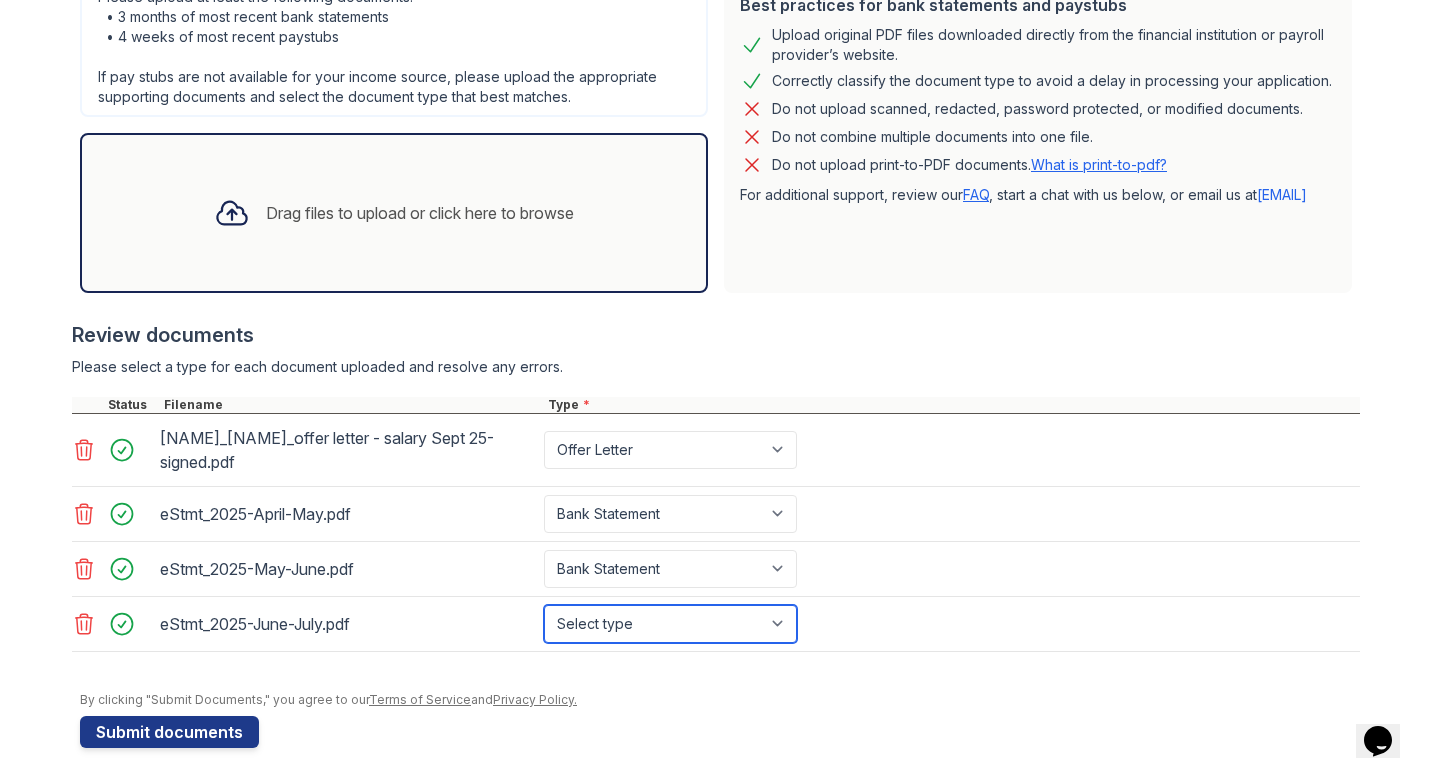 click on "Select type
Paystub
Bank Statement
Offer Letter
Tax Documents
Benefit Award Letter
Investment Account Statement
Other" at bounding box center [670, 624] 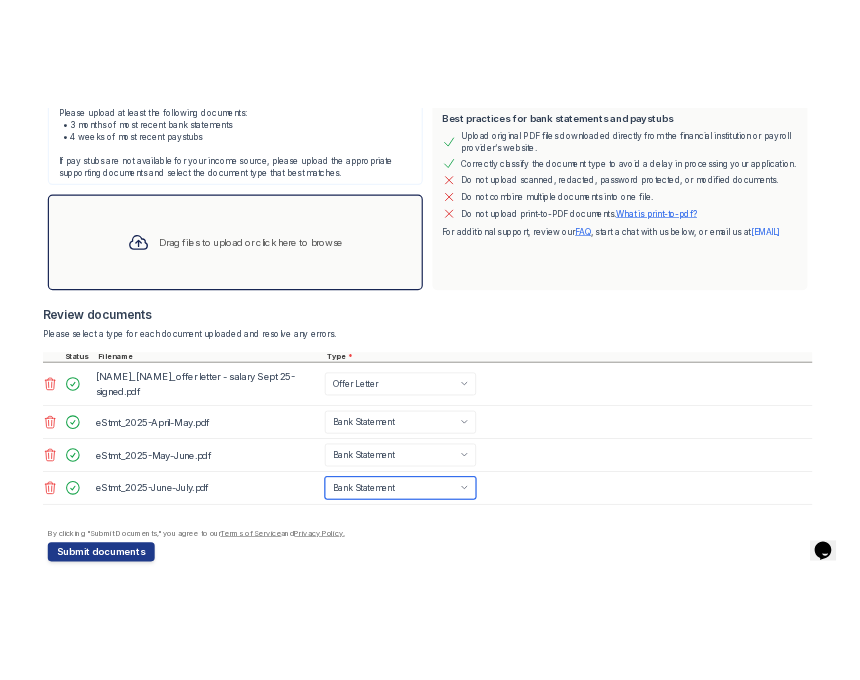 scroll, scrollTop: 485, scrollLeft: 0, axis: vertical 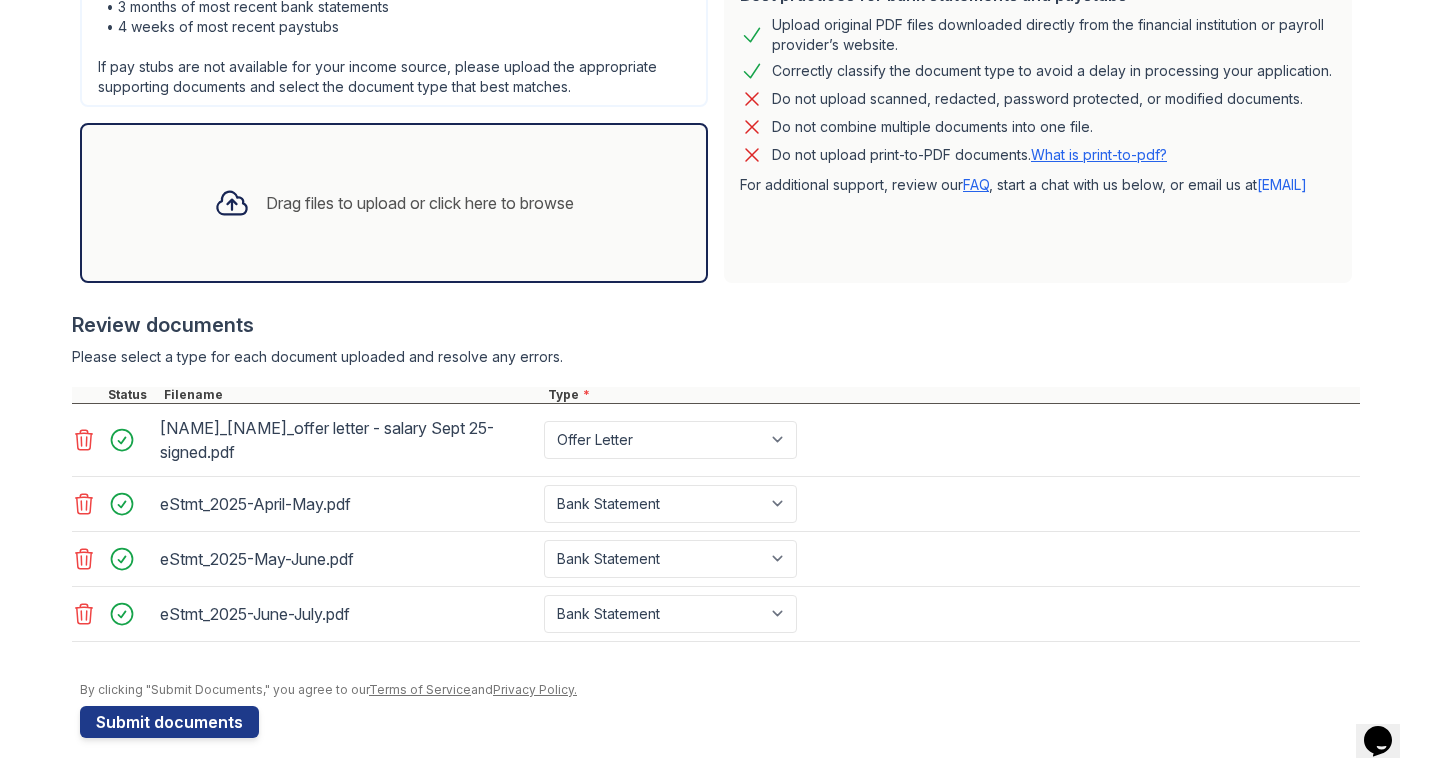 click on "Drag files to upload or click here to browse" at bounding box center (394, 203) 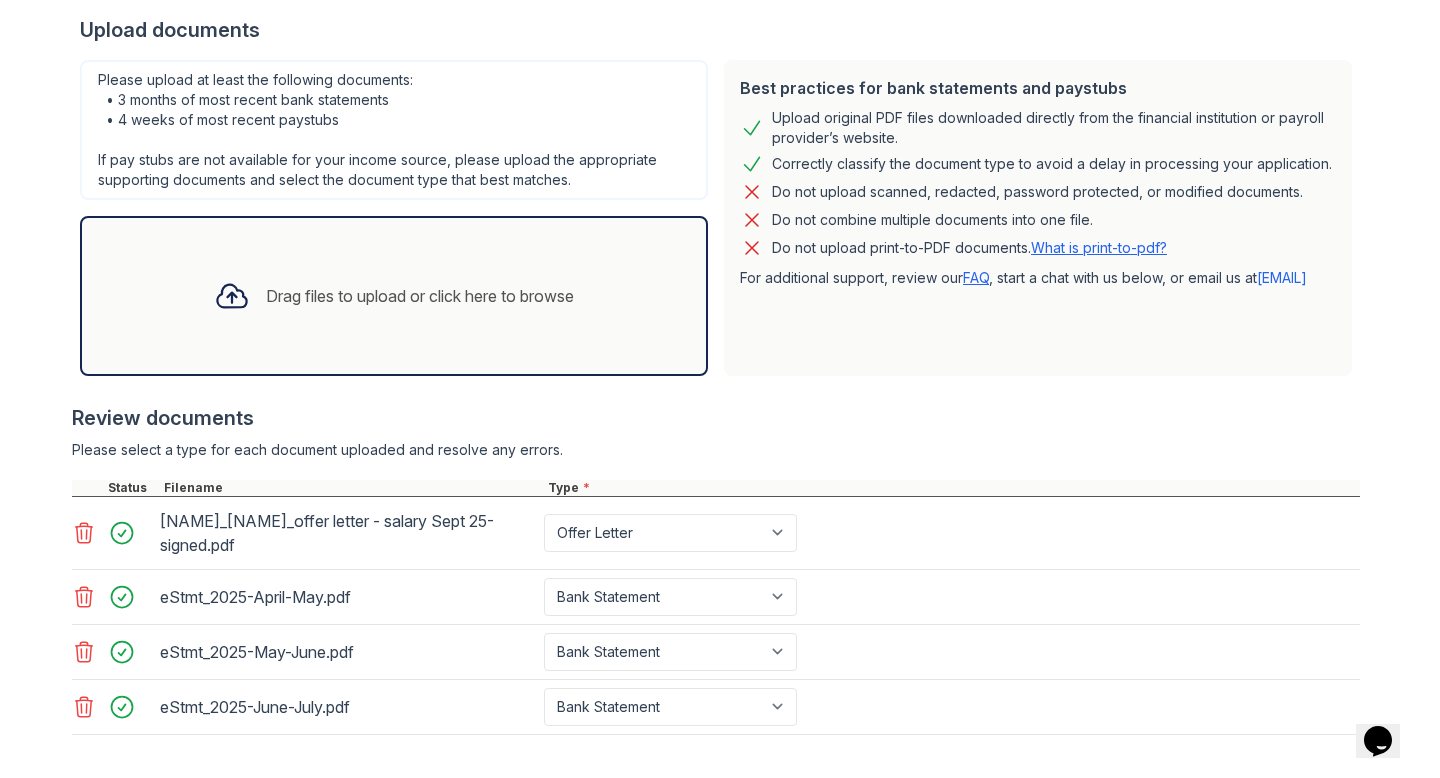 scroll, scrollTop: 389, scrollLeft: 0, axis: vertical 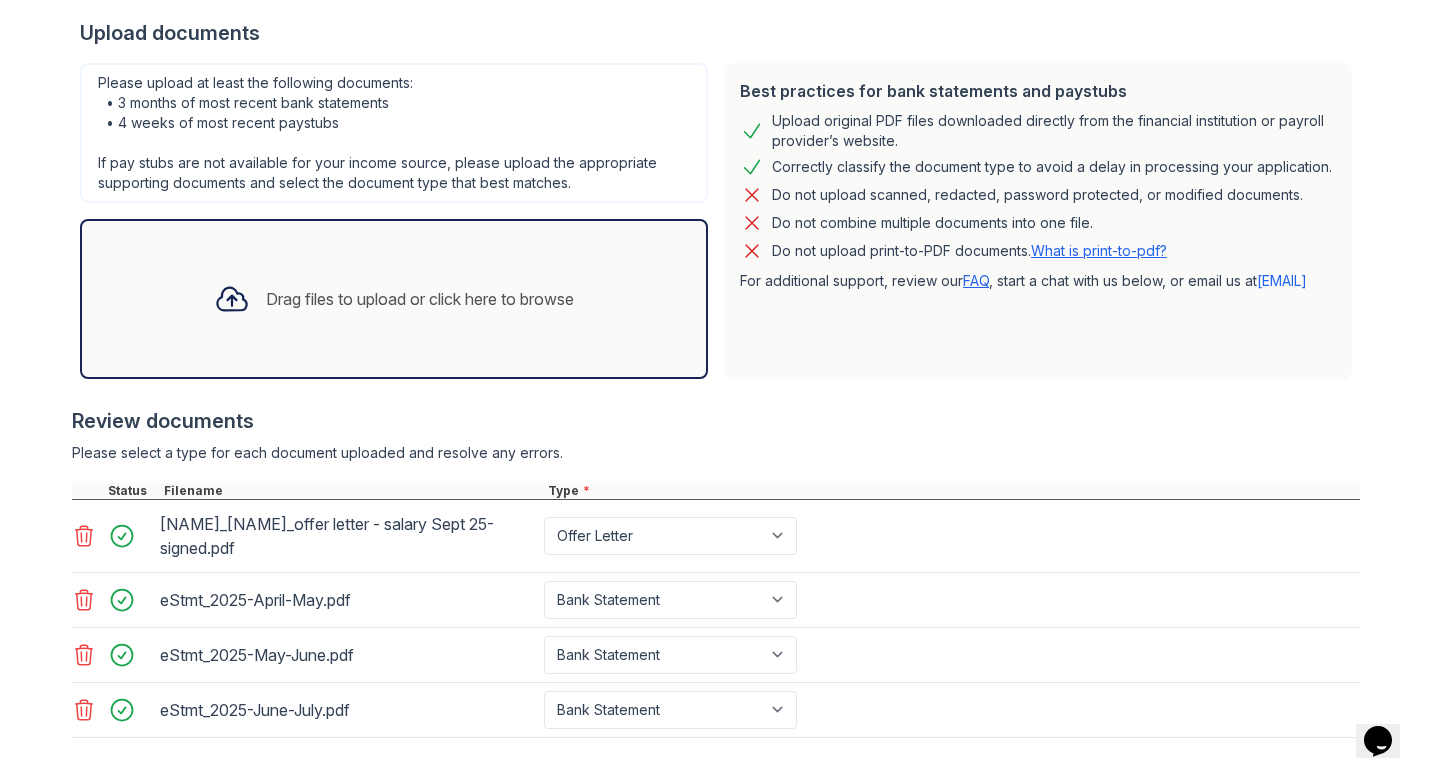 click on "Drag files to upload or click here to browse" at bounding box center (394, 299) 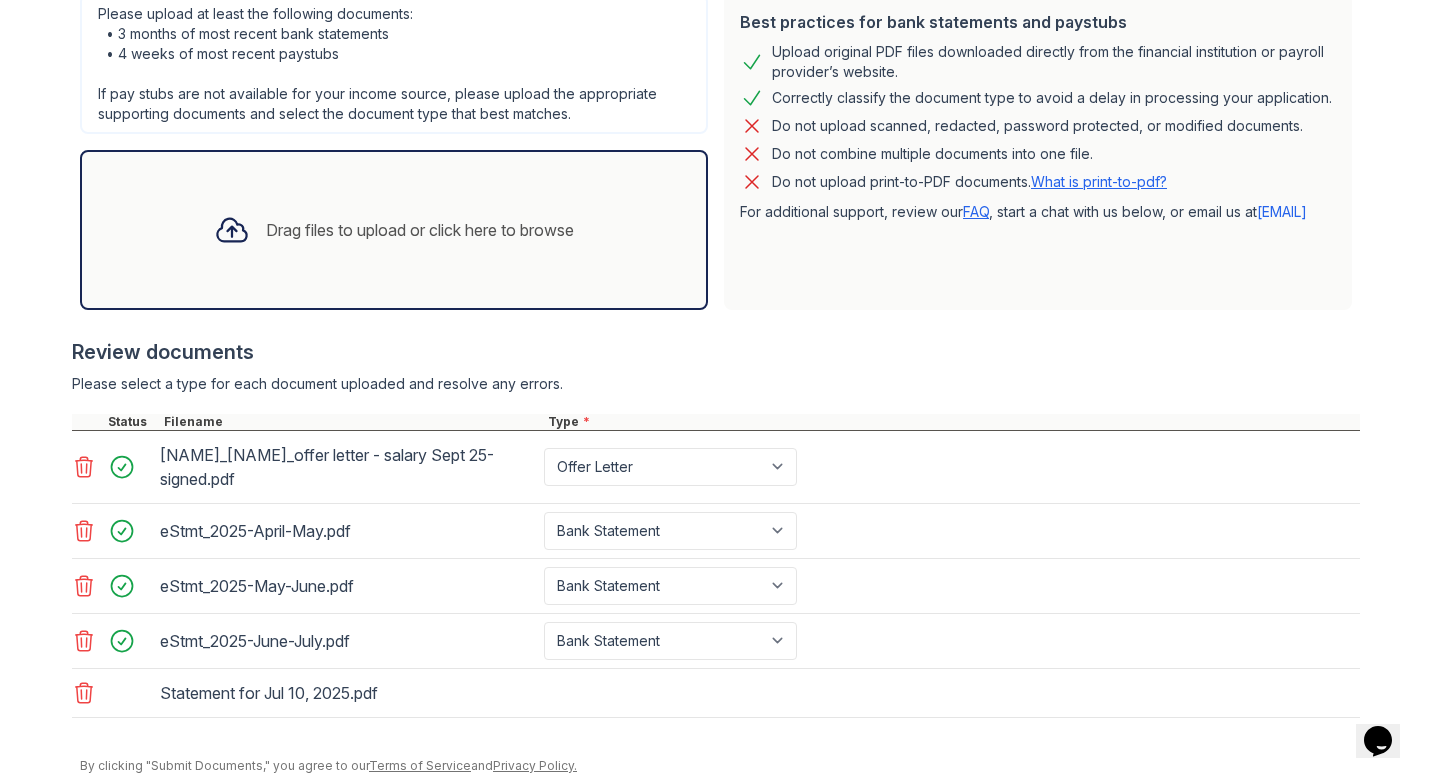 scroll, scrollTop: 534, scrollLeft: 0, axis: vertical 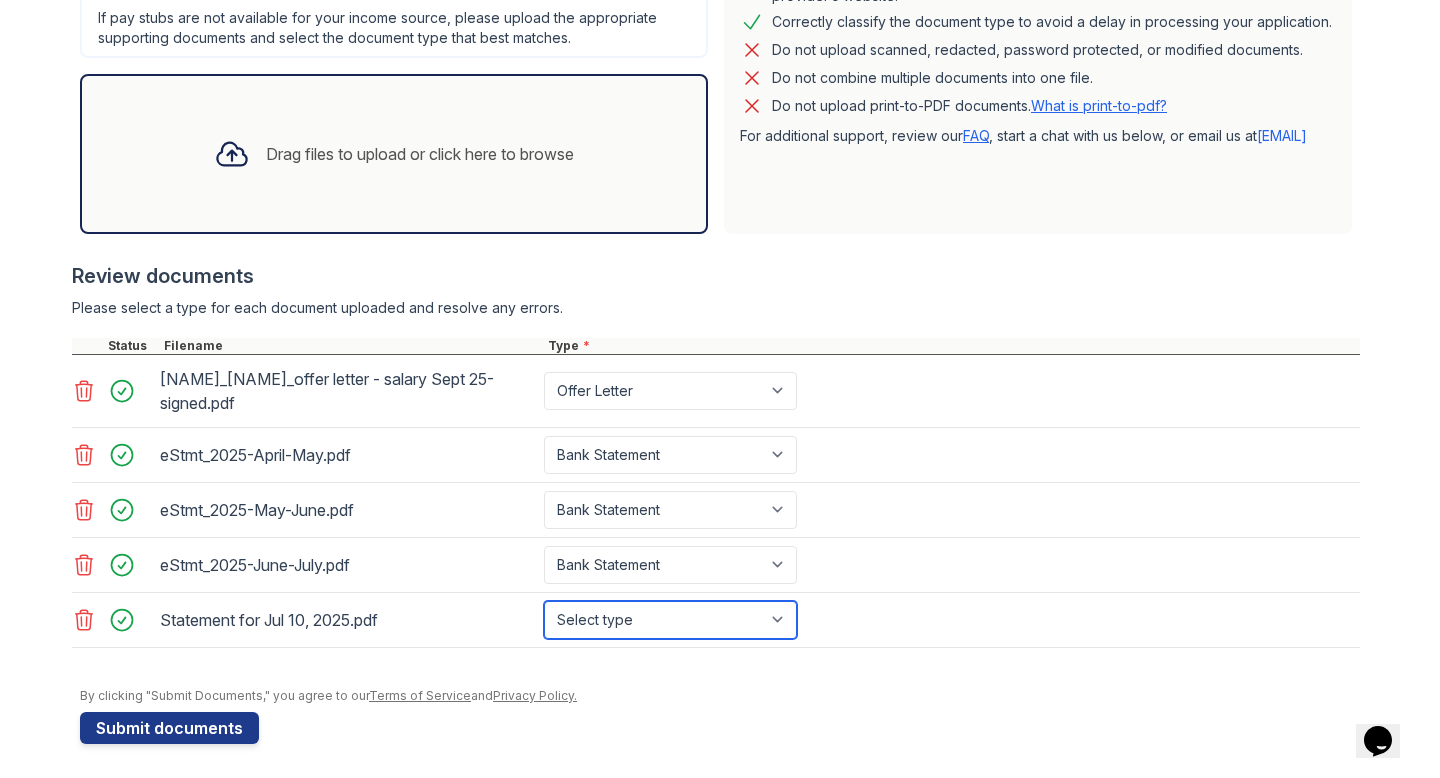 click on "Select type
Paystub
Bank Statement
Offer Letter
Tax Documents
Benefit Award Letter
Investment Account Statement
Other" at bounding box center [670, 620] 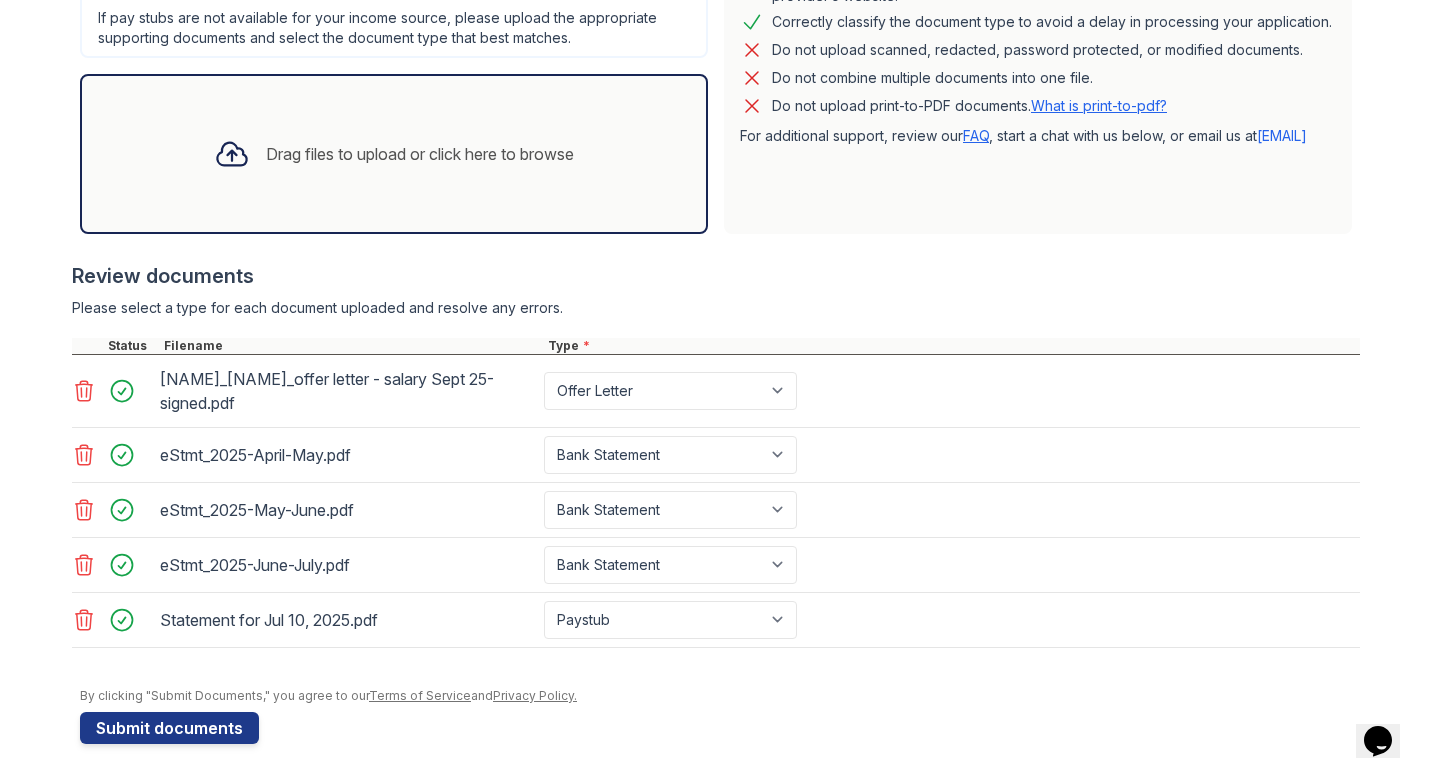 click on "Drag files to upload or click here to browse" at bounding box center (394, 154) 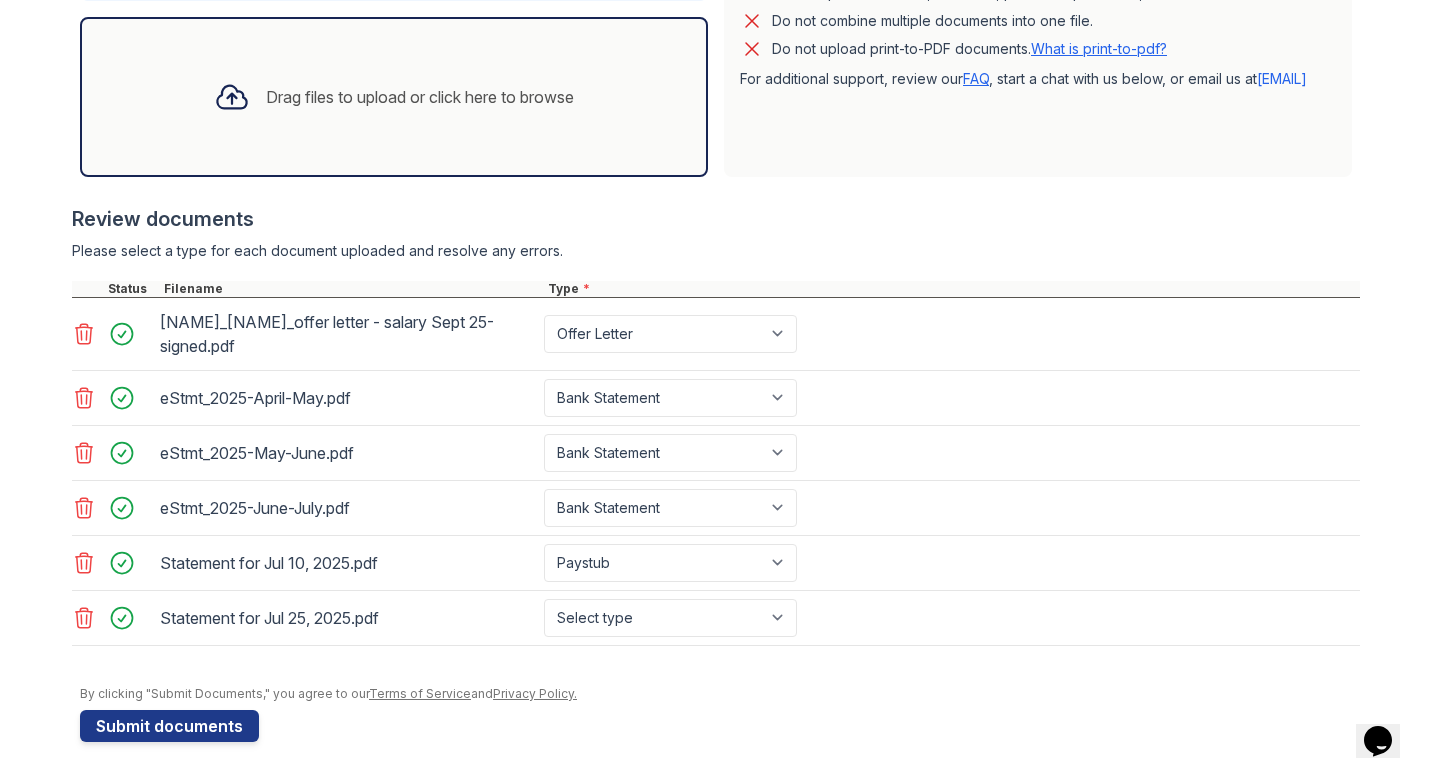 scroll, scrollTop: 595, scrollLeft: 0, axis: vertical 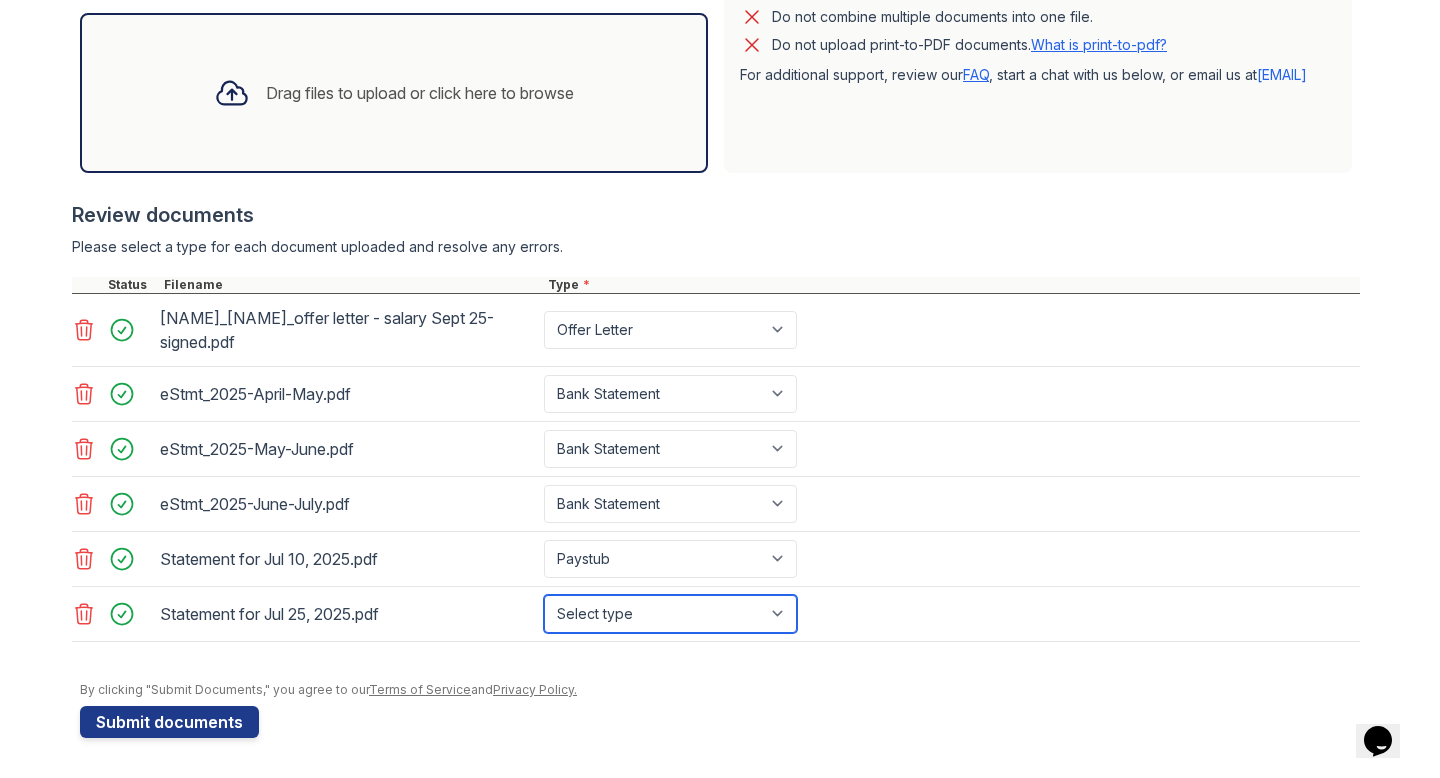 click on "Select type
Paystub
Bank Statement
Offer Letter
Tax Documents
Benefit Award Letter
Investment Account Statement
Other" at bounding box center (670, 614) 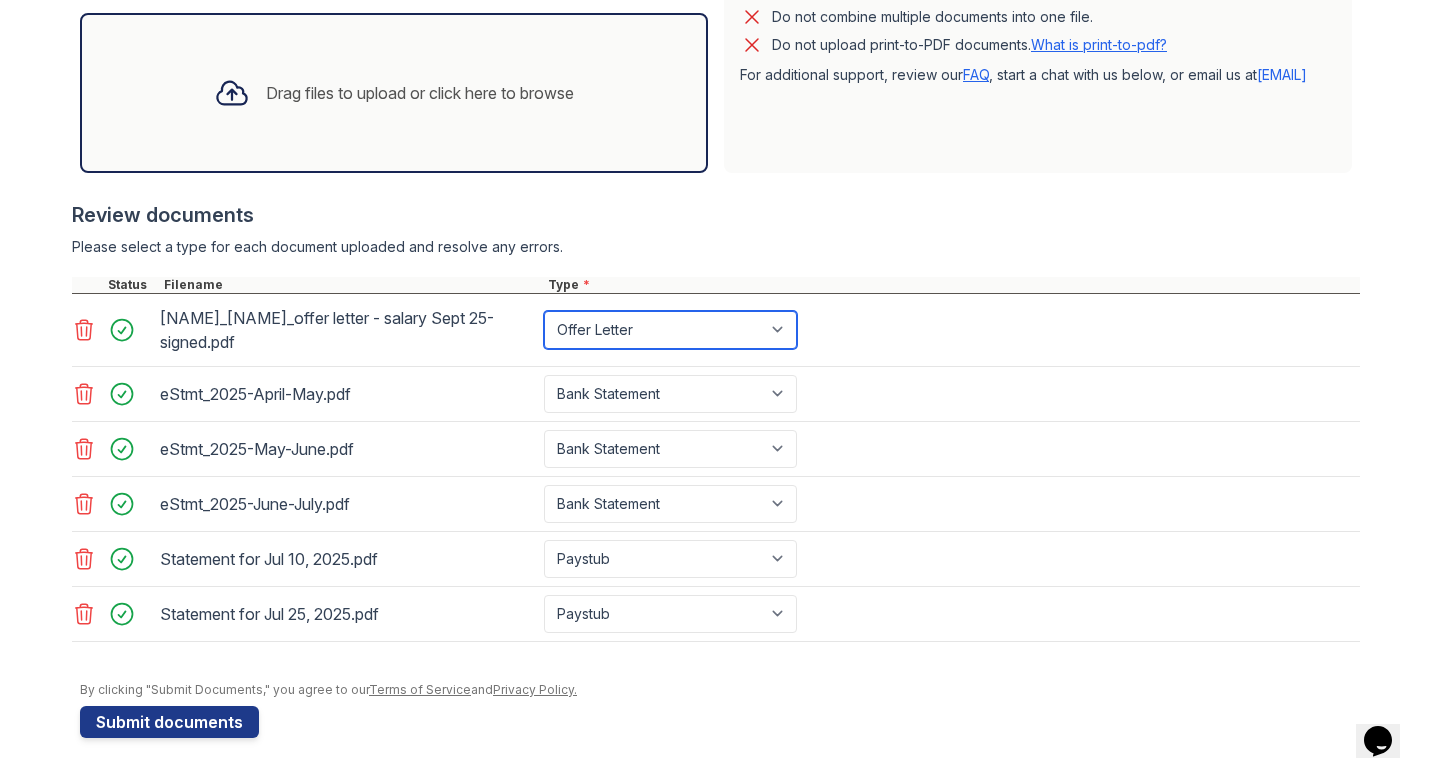 click on "Select type
Paystub
Bank Statement
Offer Letter
Tax Documents
Benefit Award Letter
Investment Account Statement
Other" at bounding box center (670, 330) 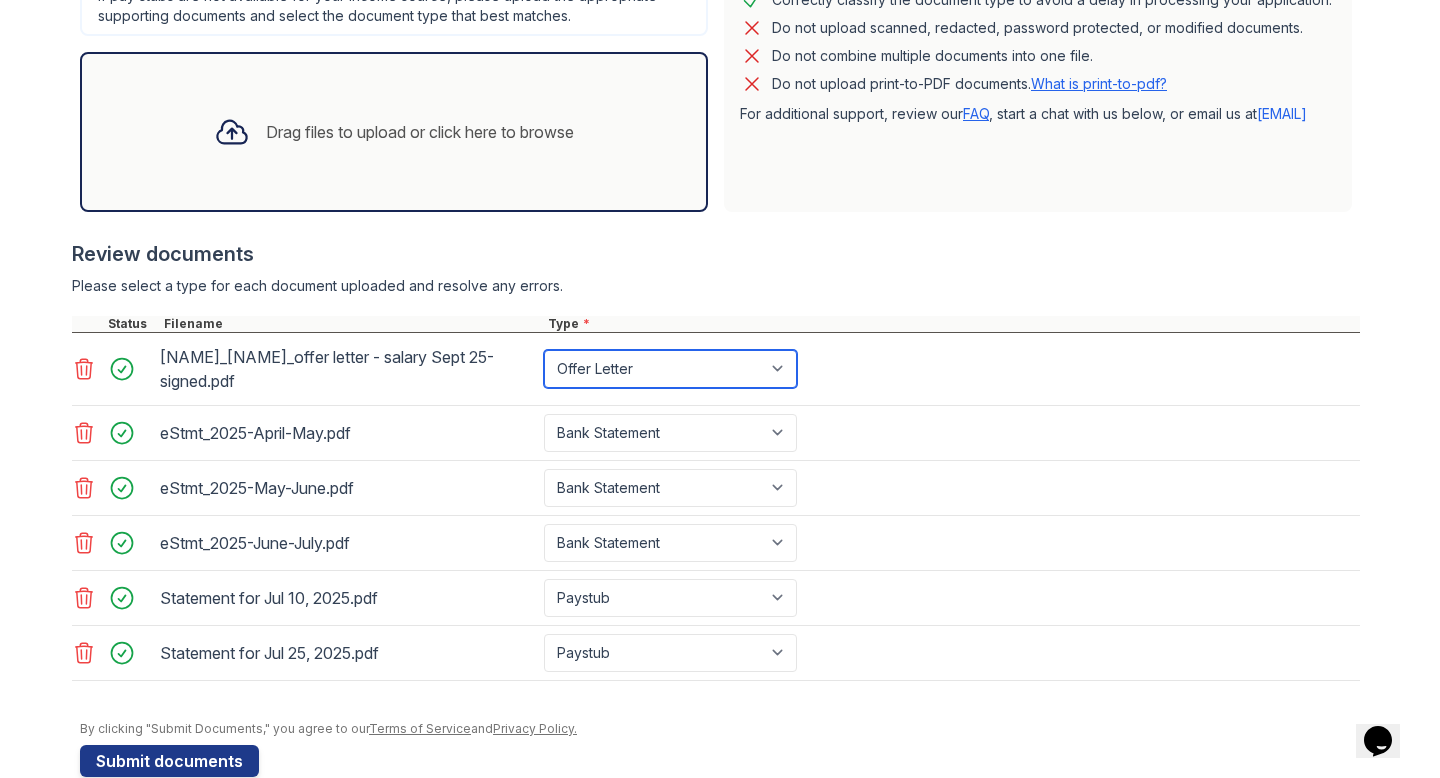 scroll, scrollTop: 595, scrollLeft: 0, axis: vertical 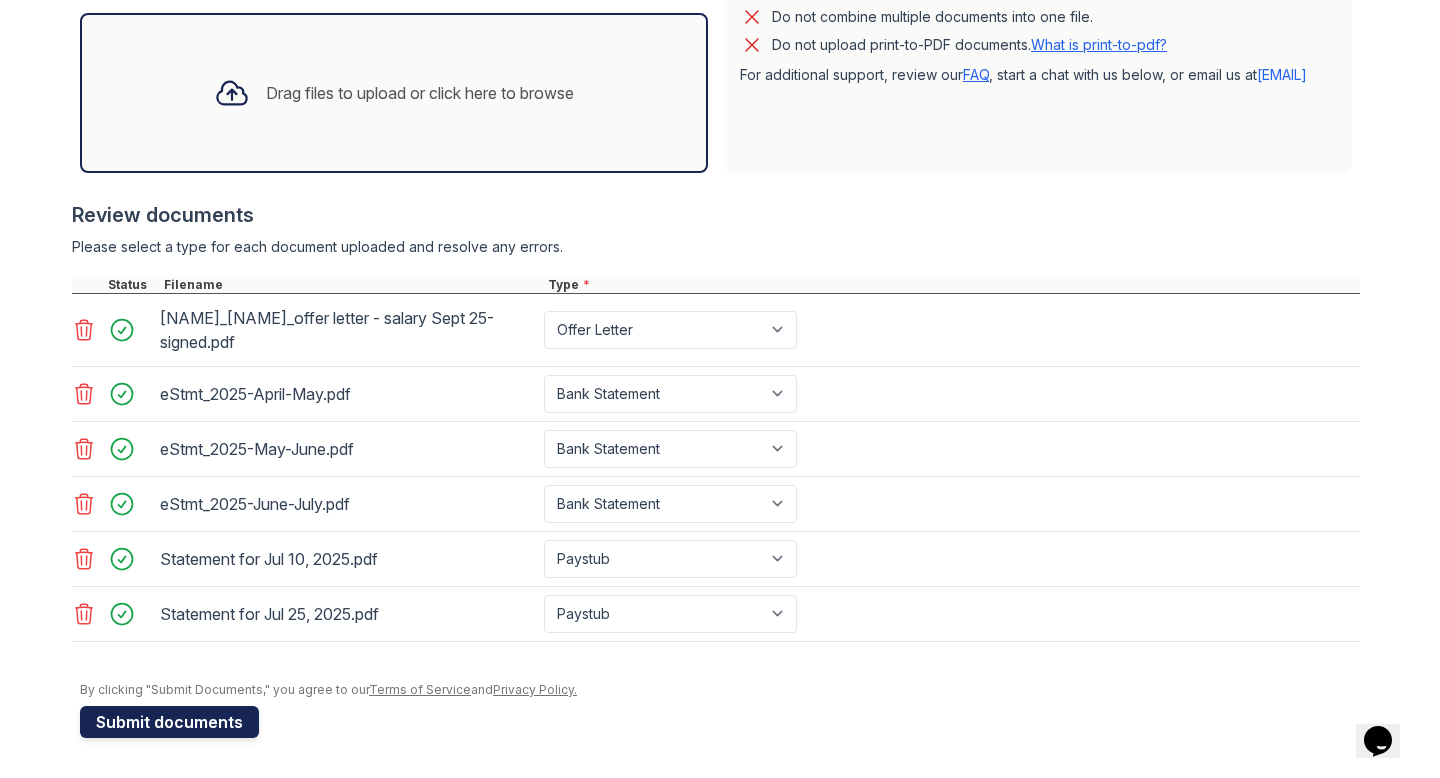 click on "Submit documents" at bounding box center [169, 722] 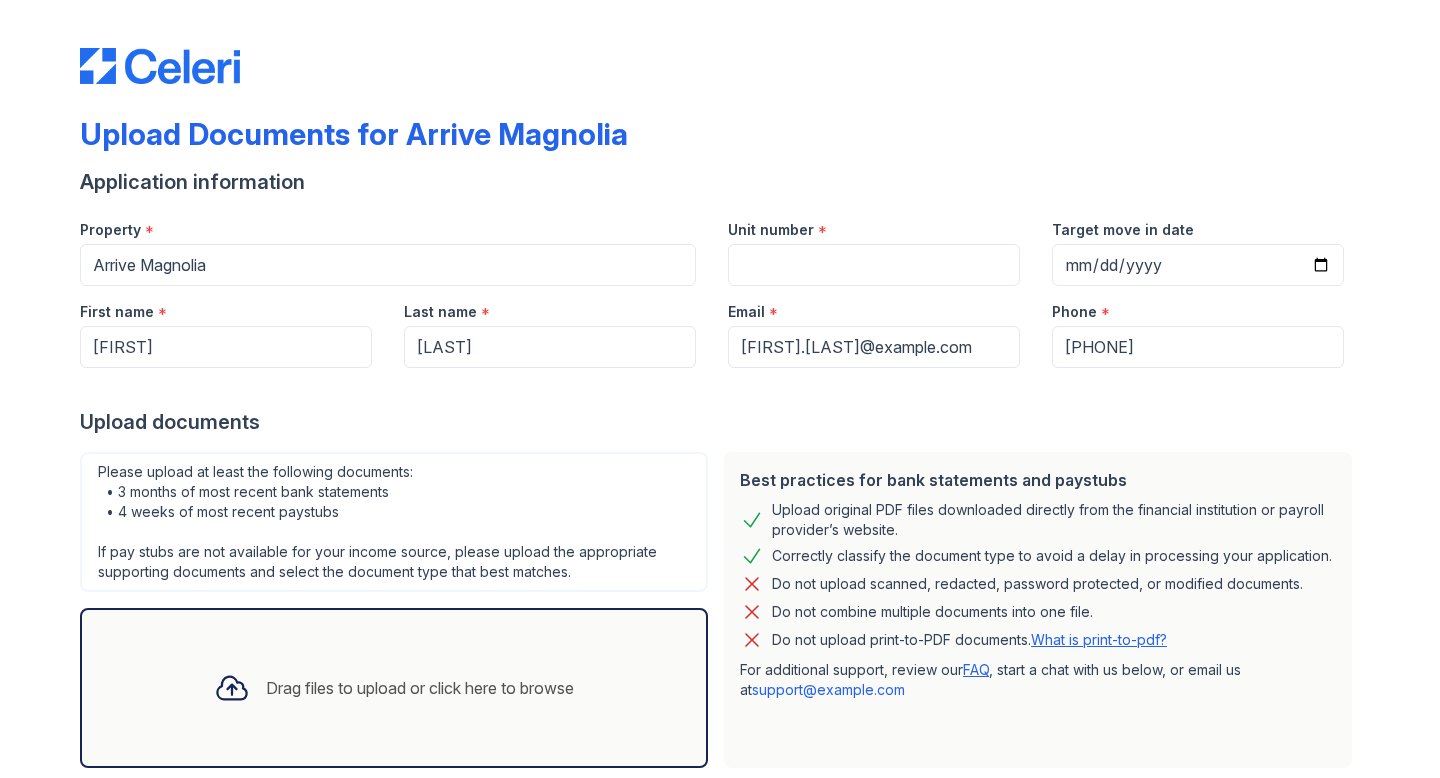 scroll, scrollTop: 0, scrollLeft: 0, axis: both 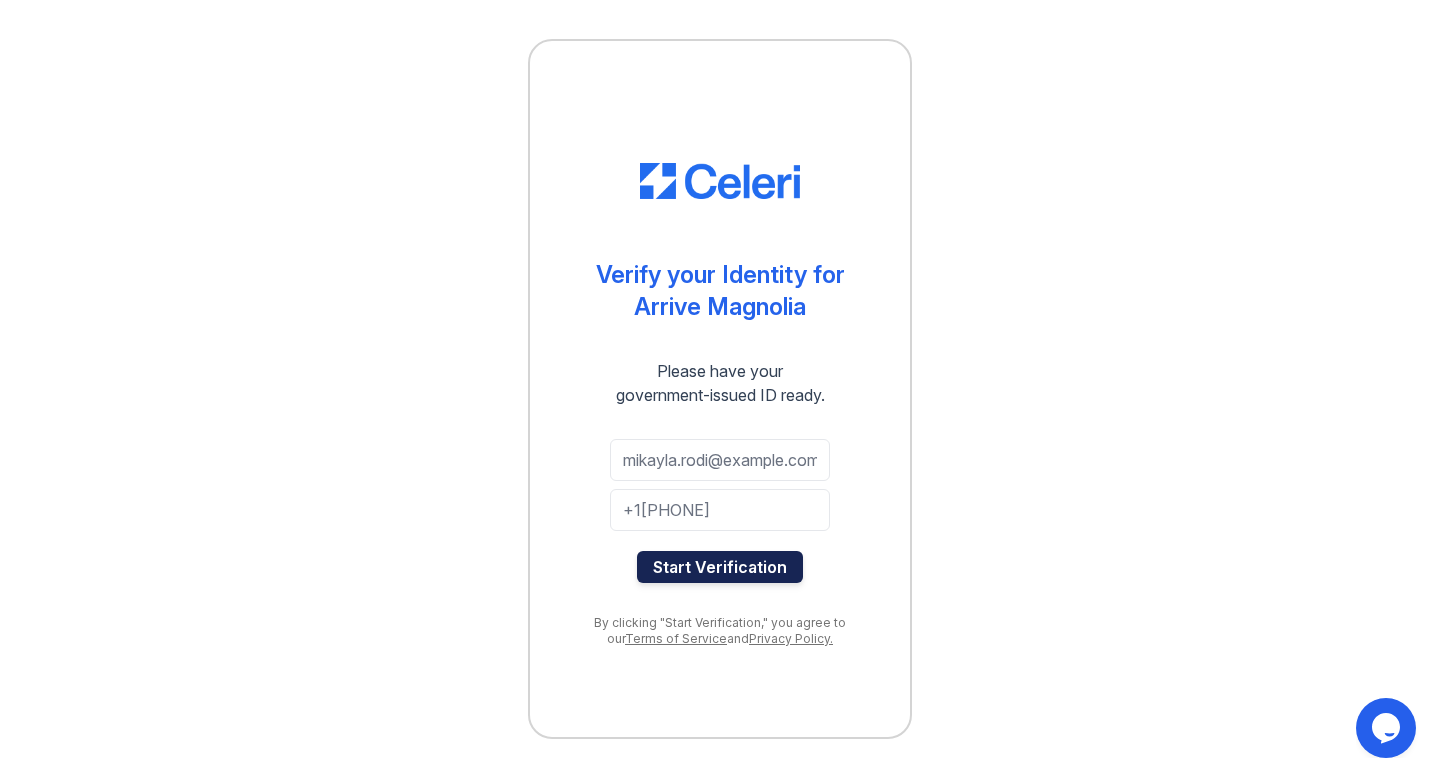 click on "Start Verification" at bounding box center [720, 567] 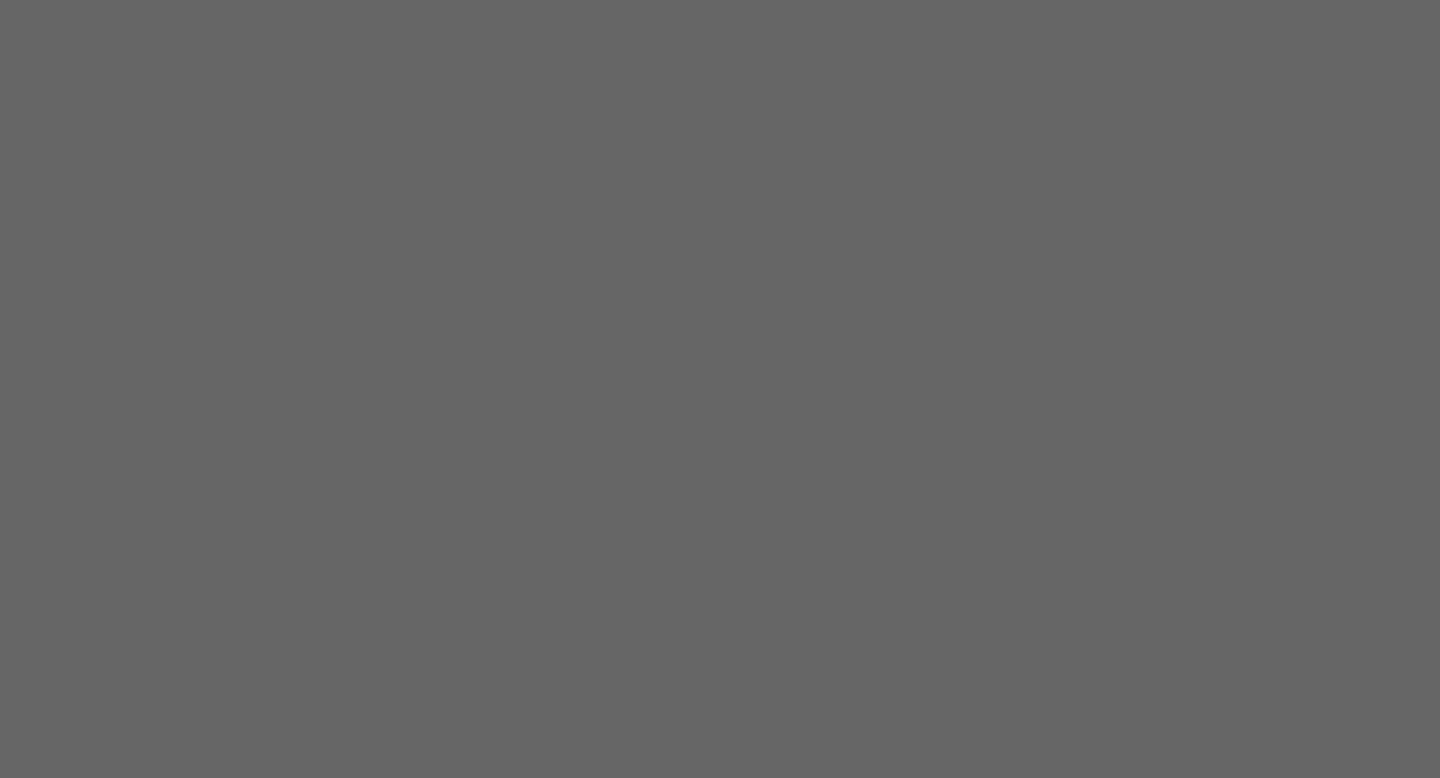 scroll, scrollTop: 0, scrollLeft: 0, axis: both 